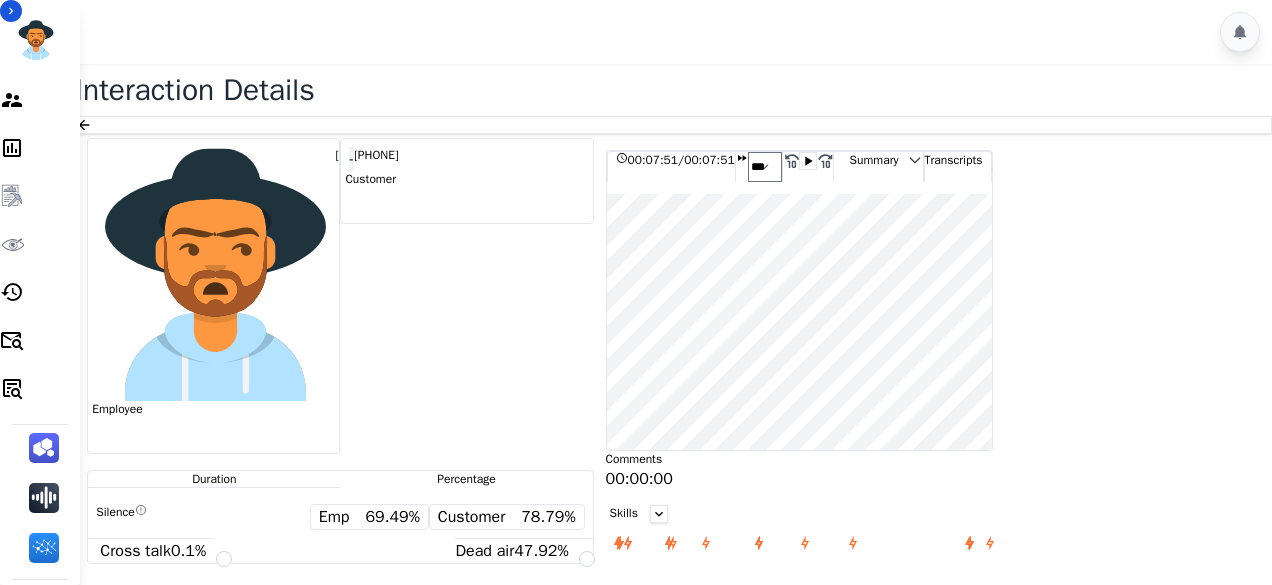 scroll, scrollTop: 0, scrollLeft: 0, axis: both 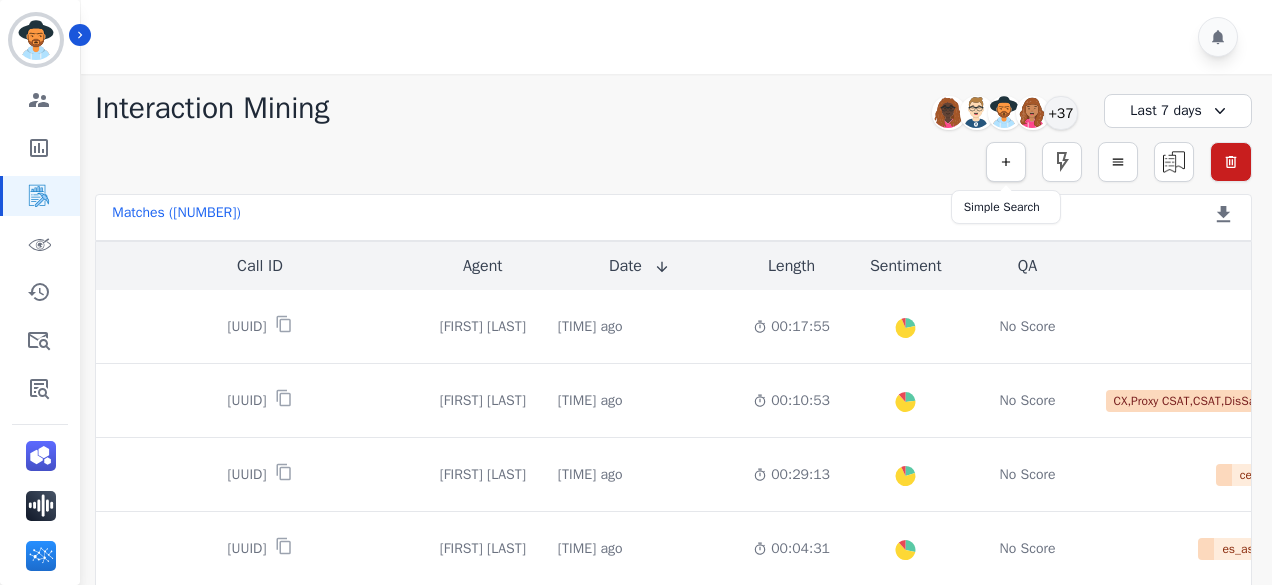 click 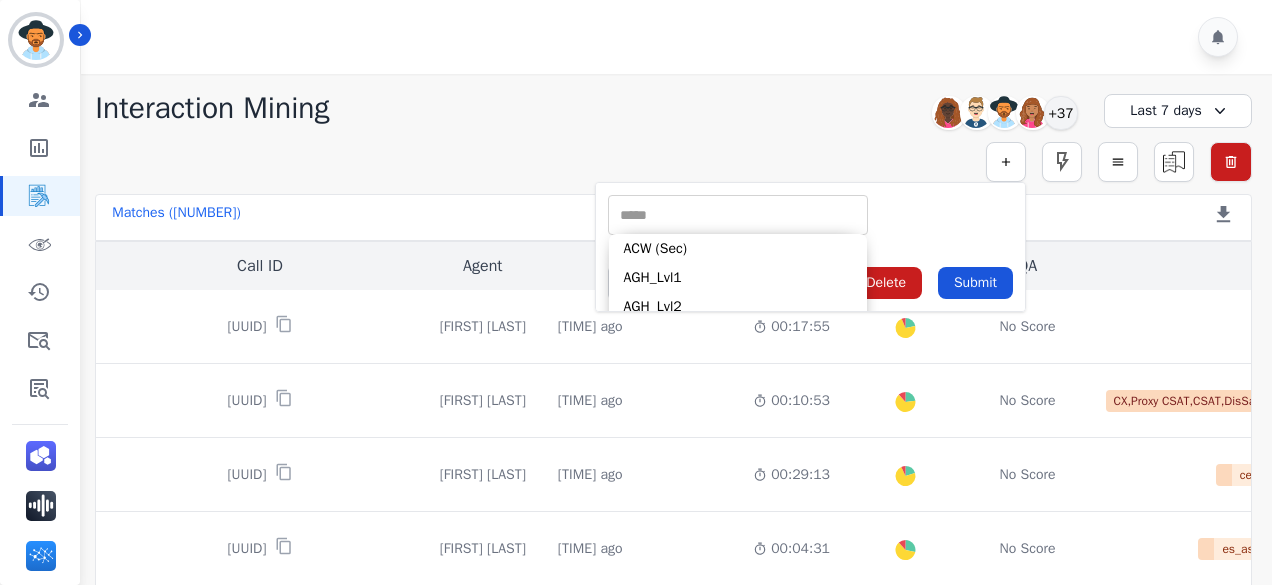 click at bounding box center [738, 215] 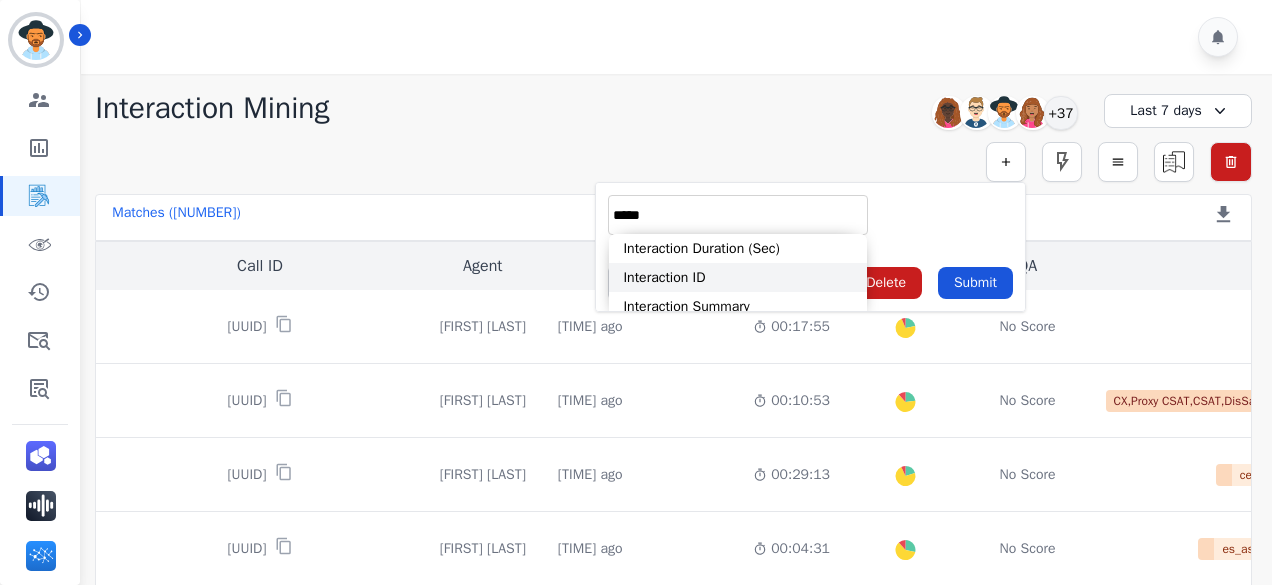 type on "*****" 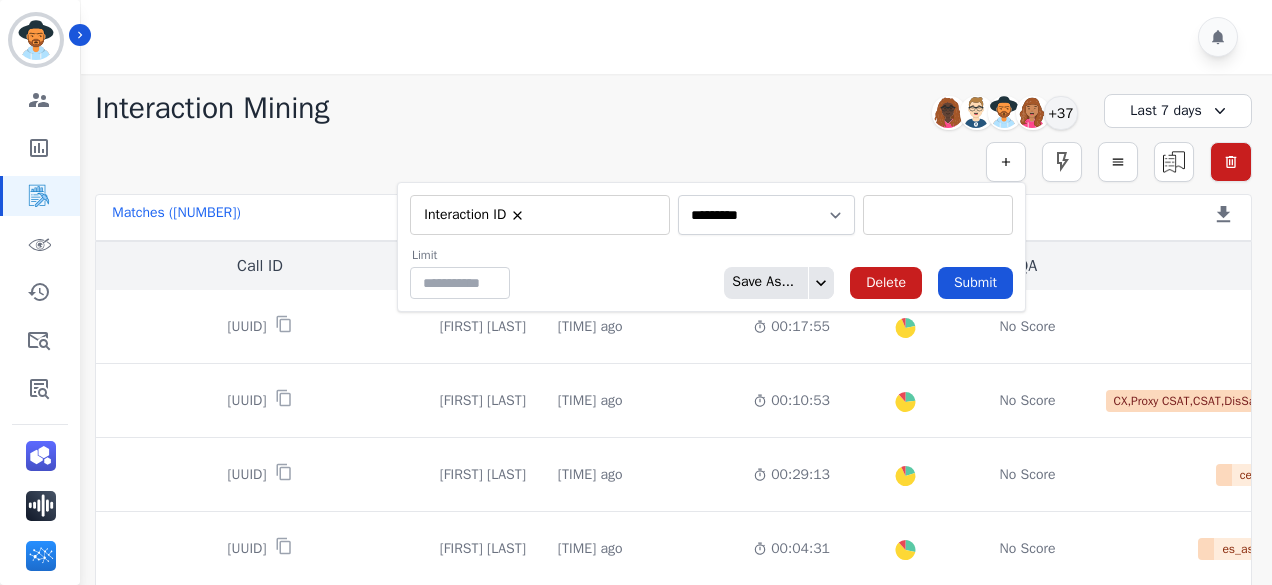 click at bounding box center [938, 215] 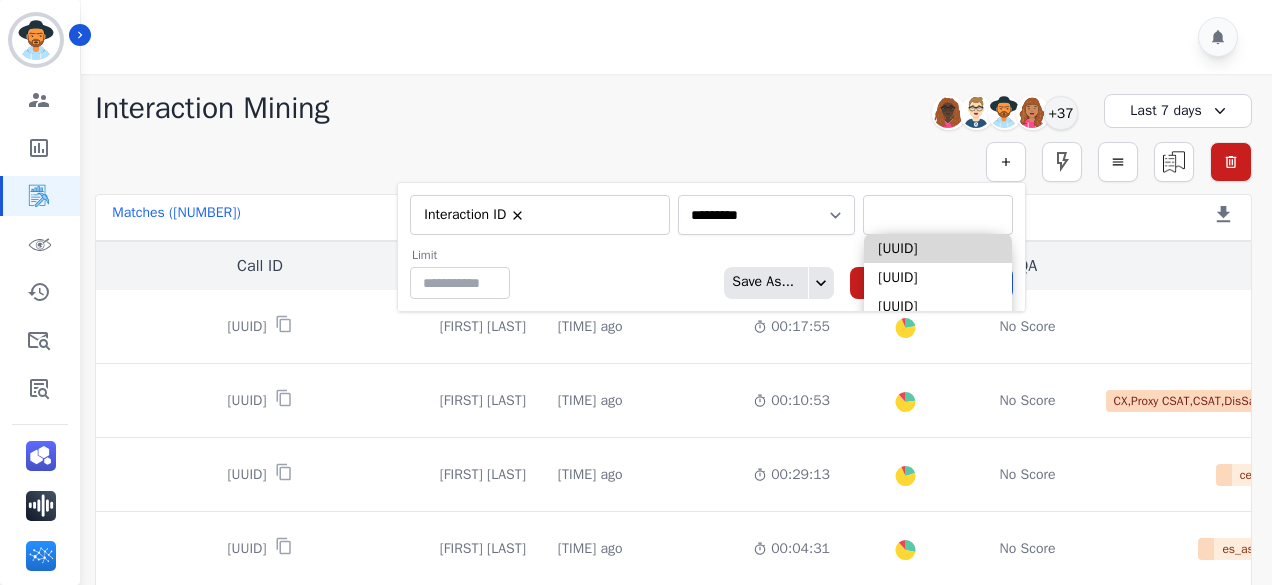 paste on "**********" 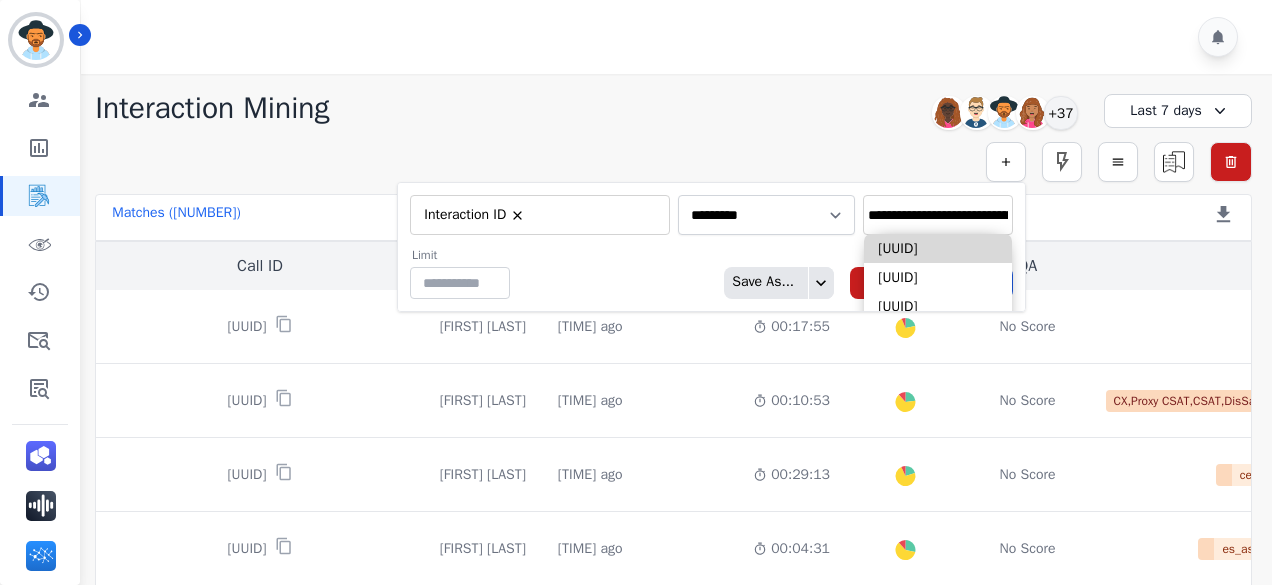 scroll, scrollTop: 0, scrollLeft: 93, axis: horizontal 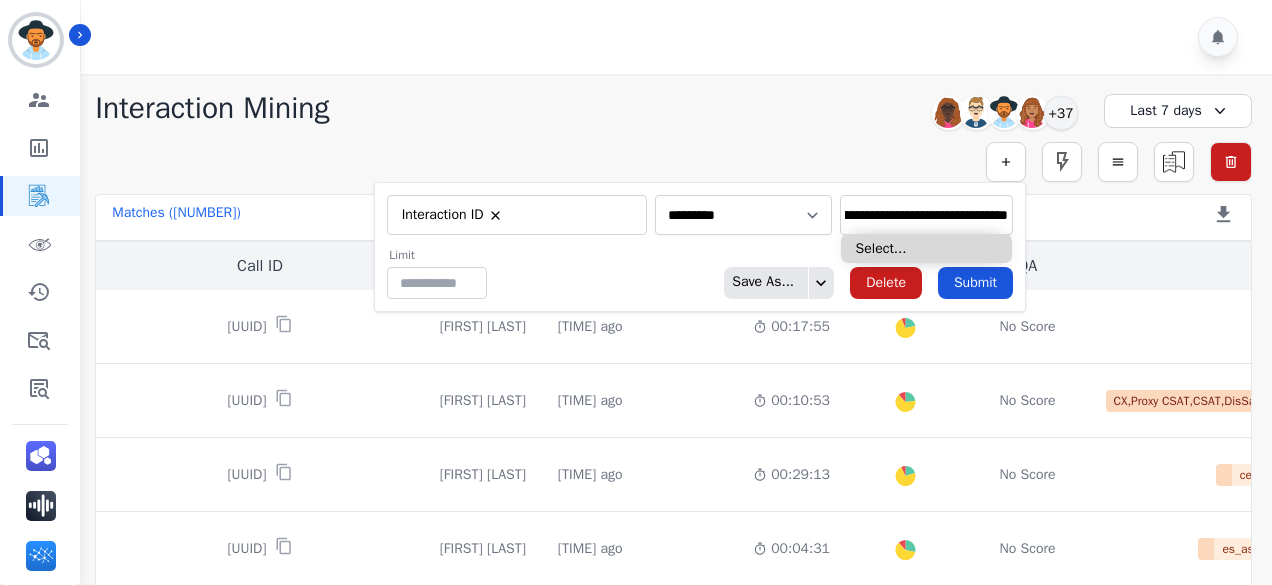 type on "**********" 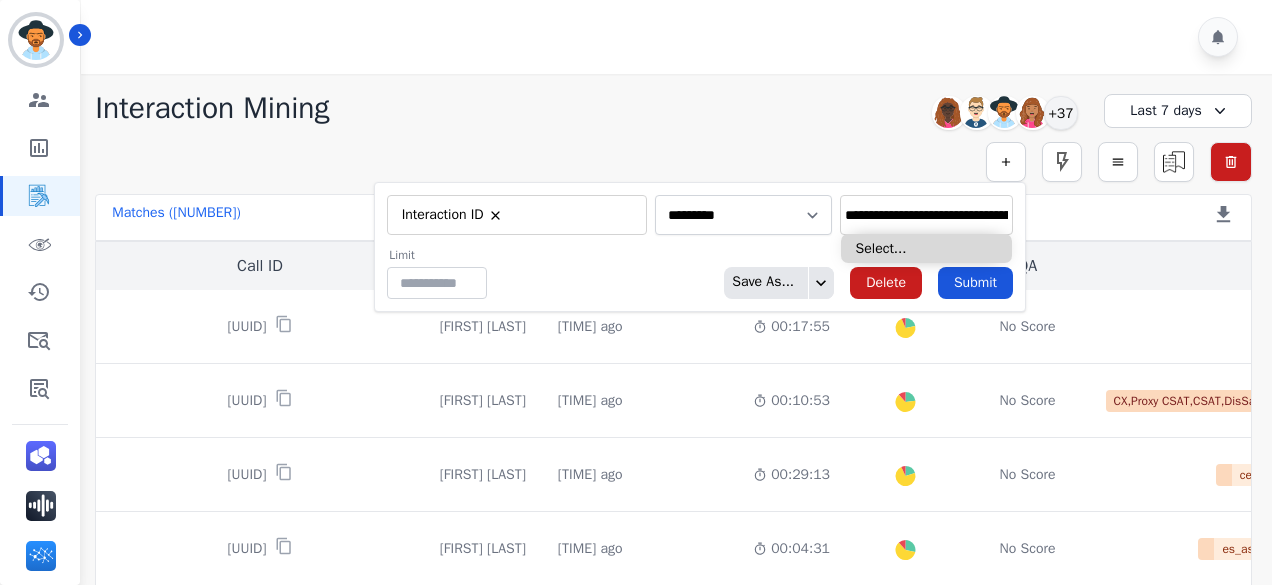 type on "**********" 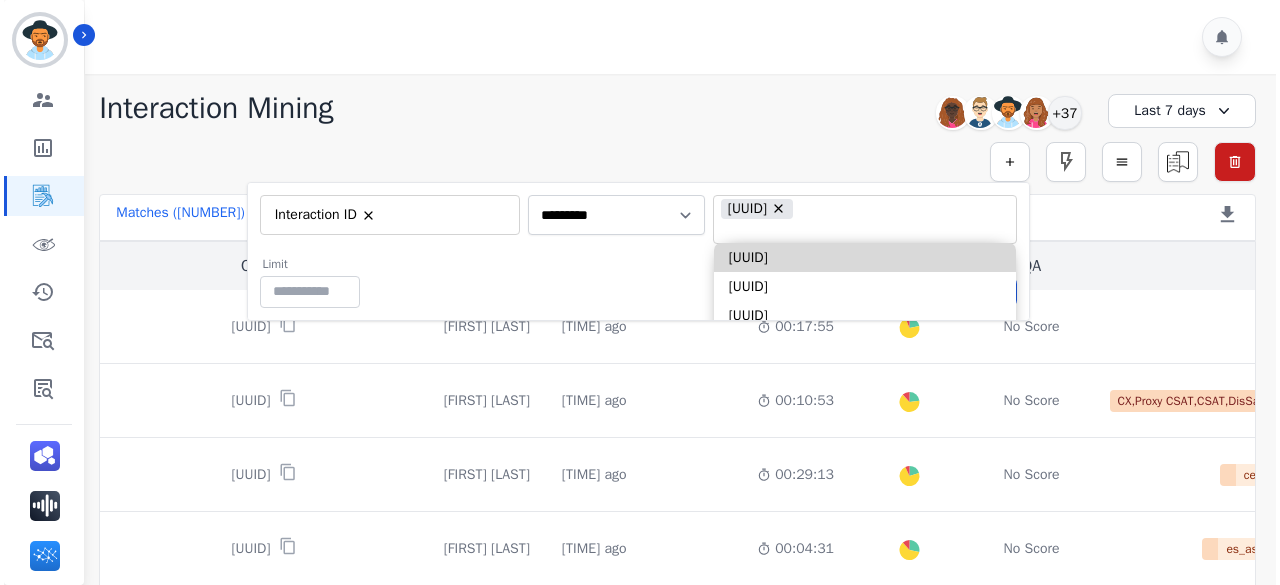 scroll, scrollTop: 0, scrollLeft: 0, axis: both 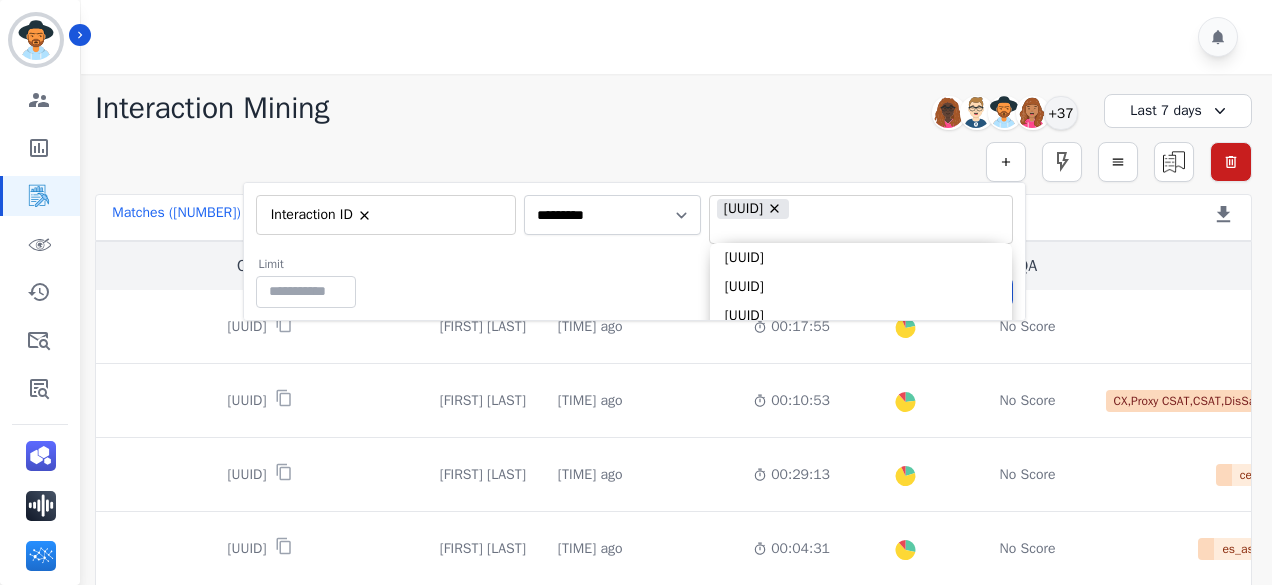click on "**********" at bounding box center [634, 219] 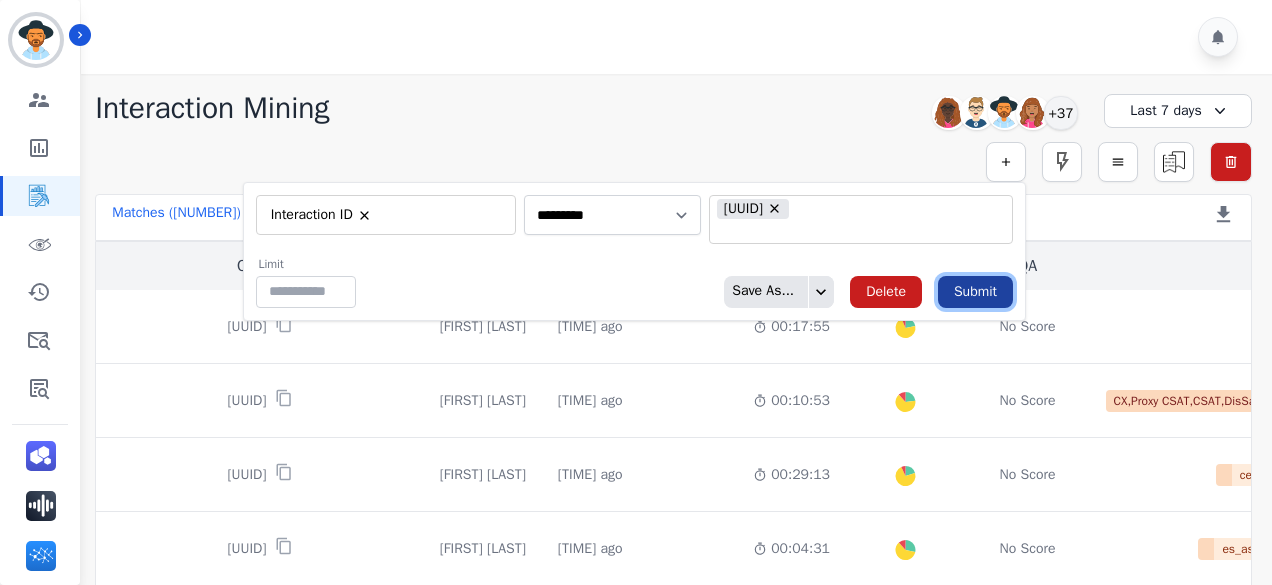 click on "Submit" at bounding box center (975, 292) 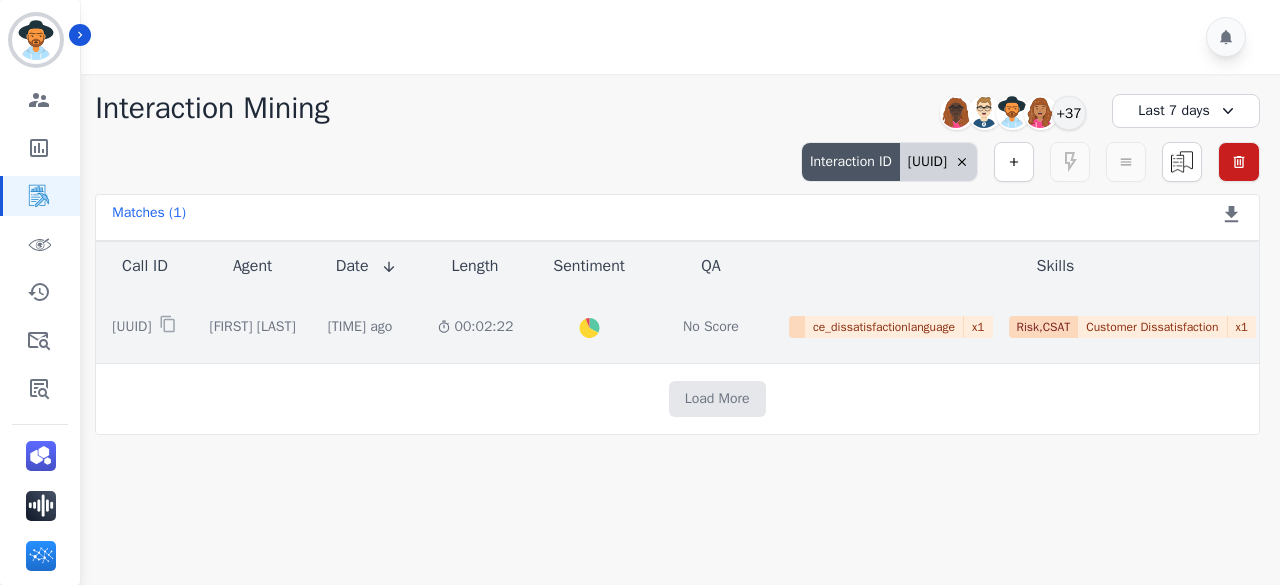 click on "Created with Highcharts 10.2.0   Overall   Positive:   32.8   ( 32.8 )%   Neutral:   60.9   ( 60.9 )%   Negative:   6.3   ( 6.3 )%" 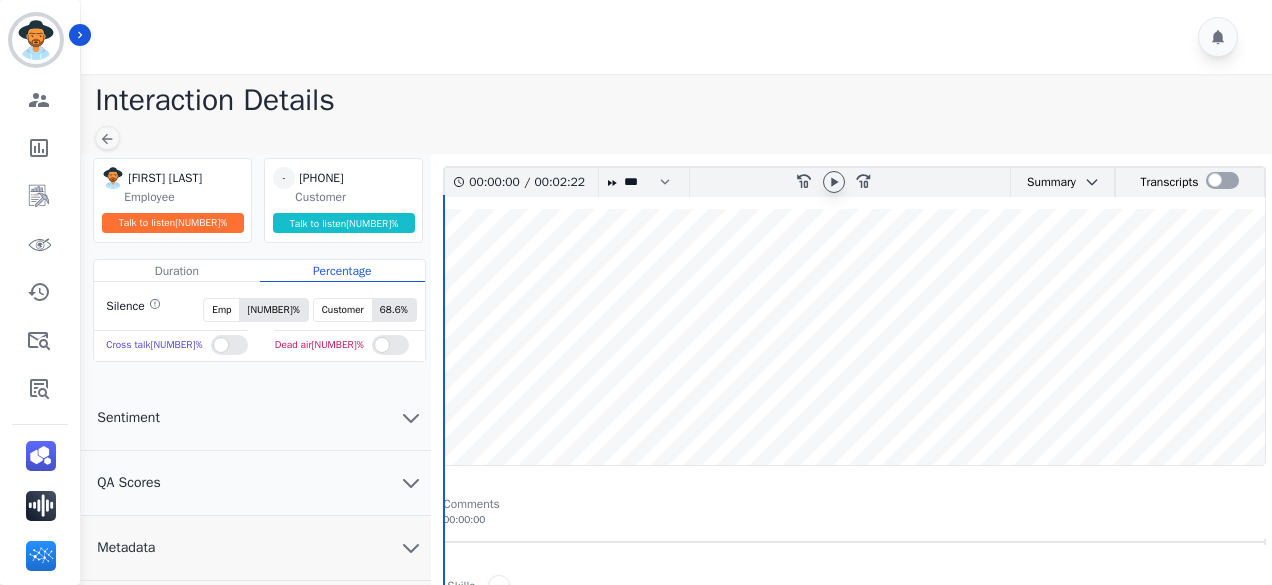 click 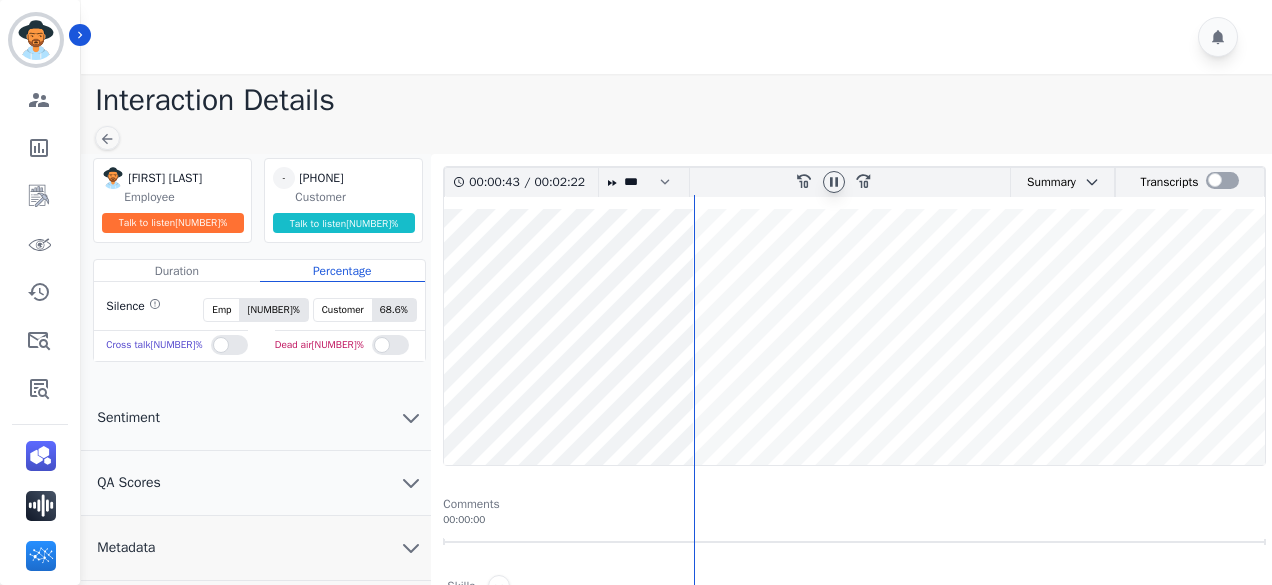 click at bounding box center [854, 337] 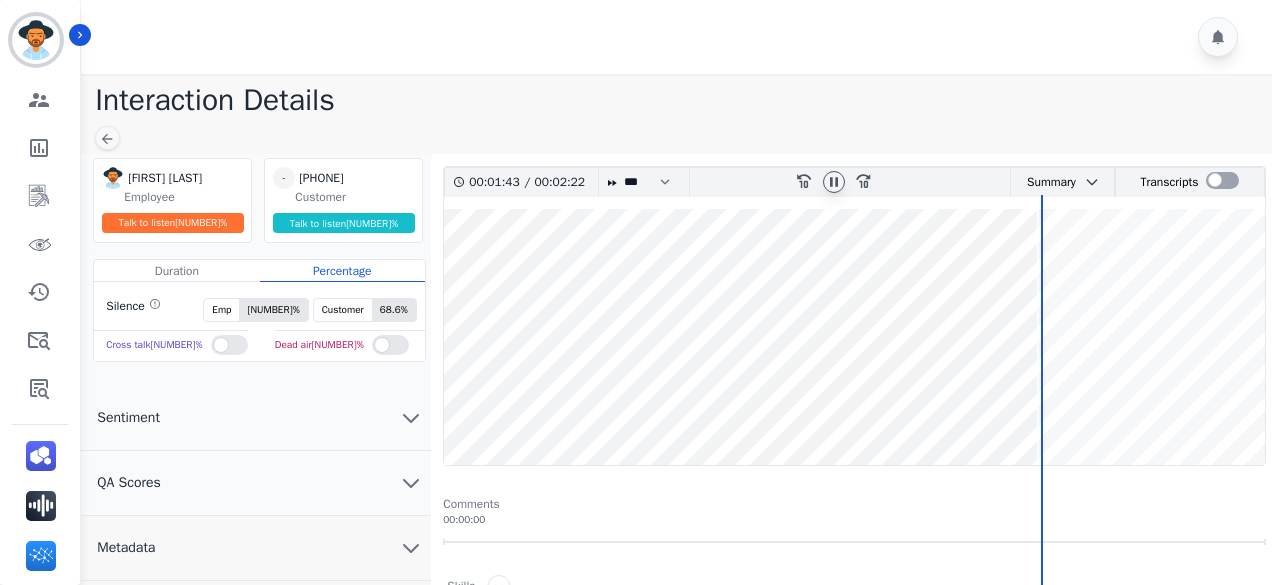 click at bounding box center [854, 337] 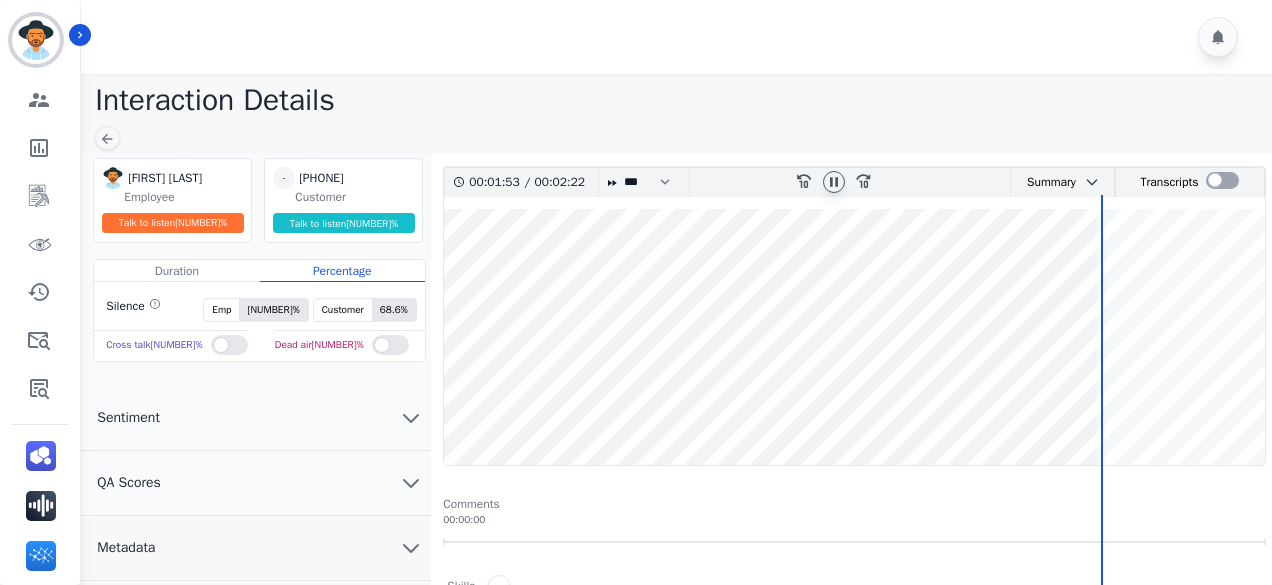 click at bounding box center [854, 337] 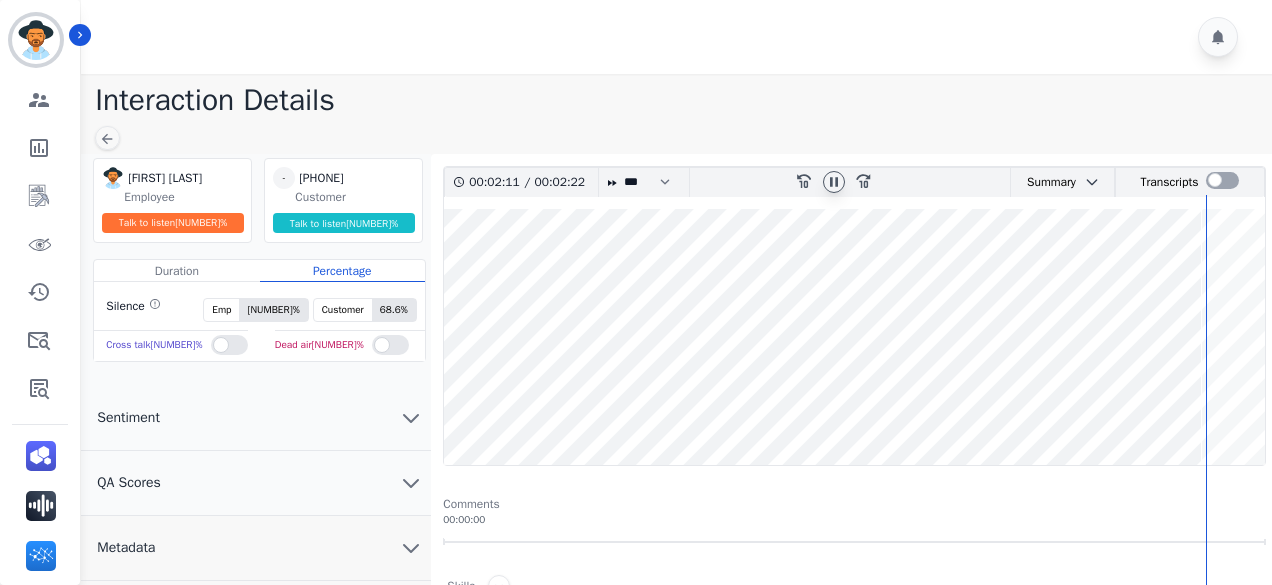 click 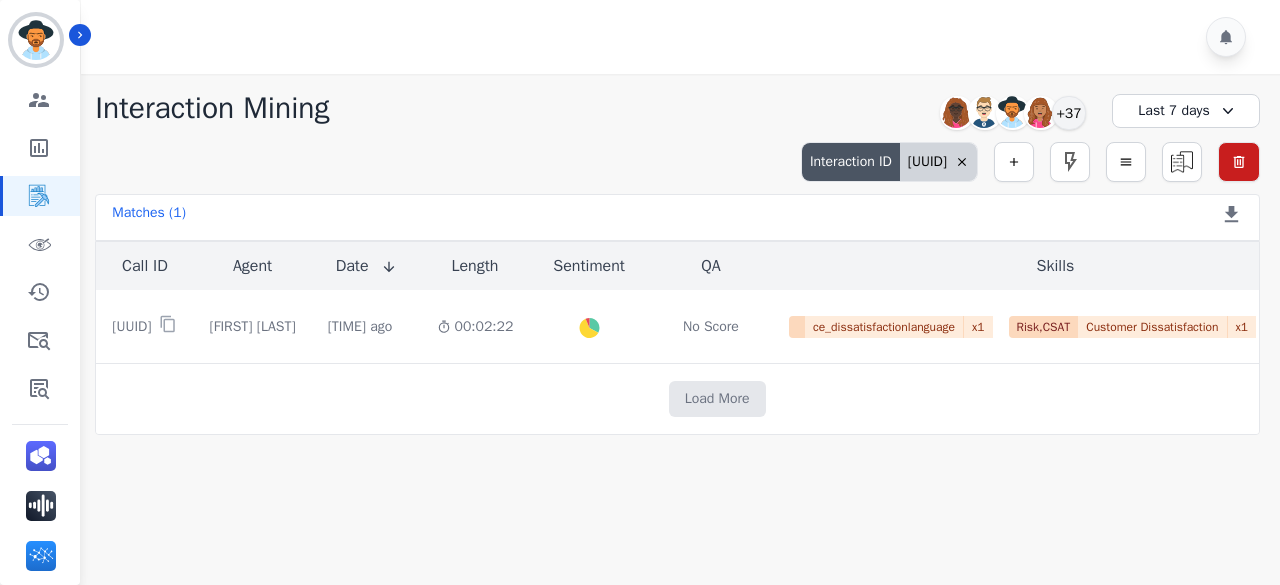 click on "[UUID]" at bounding box center (938, 162) 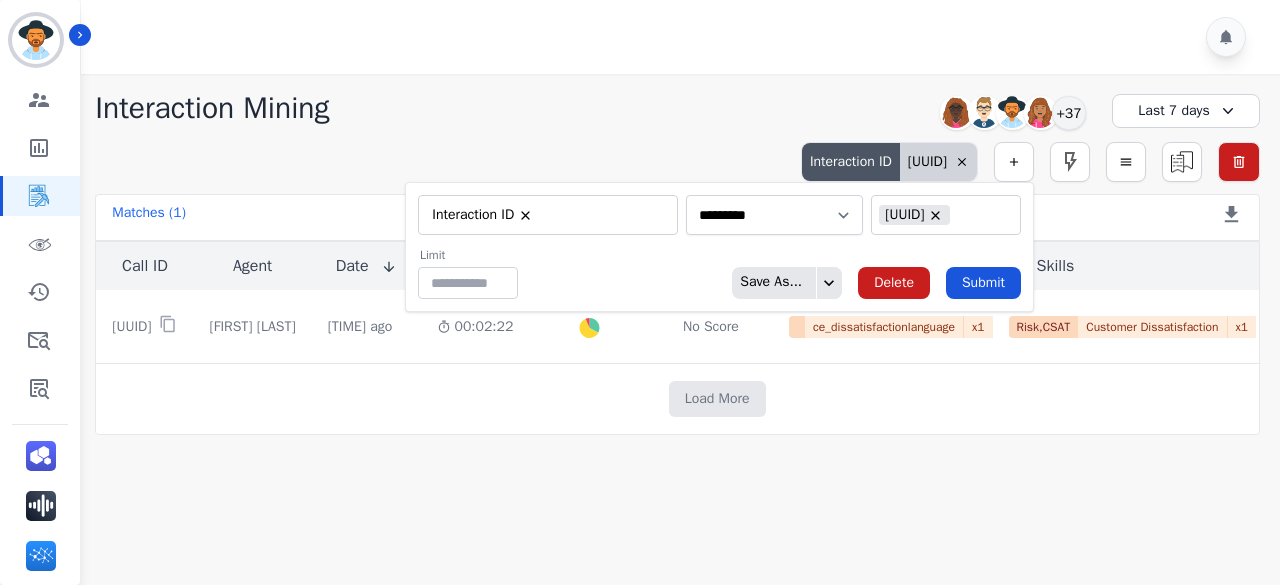 type on "**" 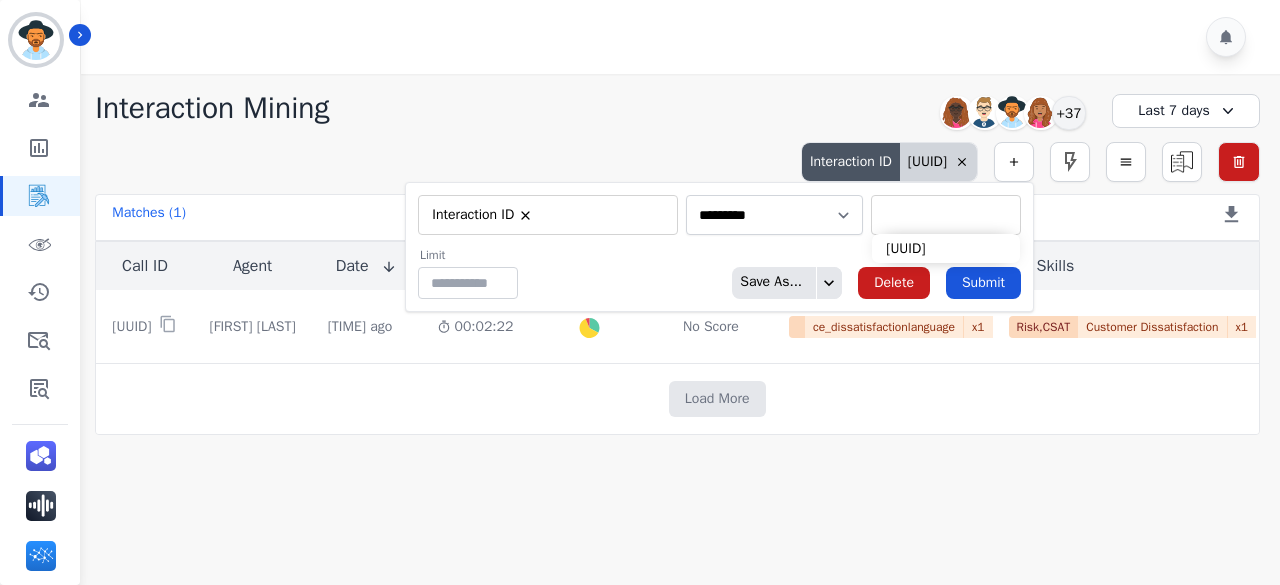 click at bounding box center [946, 215] 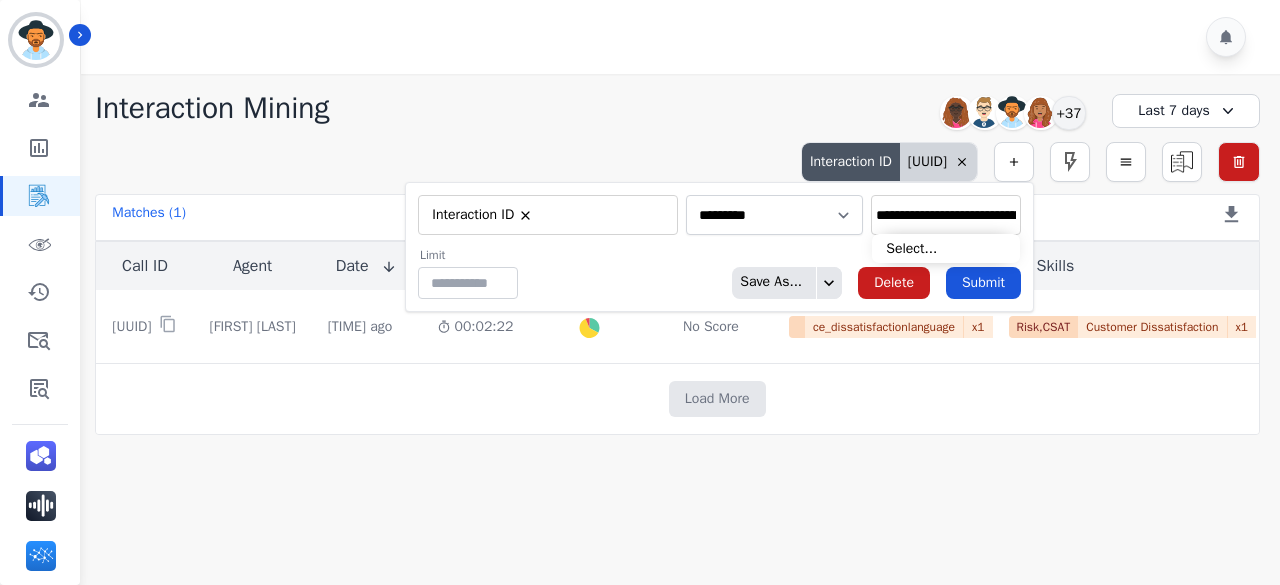 scroll, scrollTop: 0, scrollLeft: 101, axis: horizontal 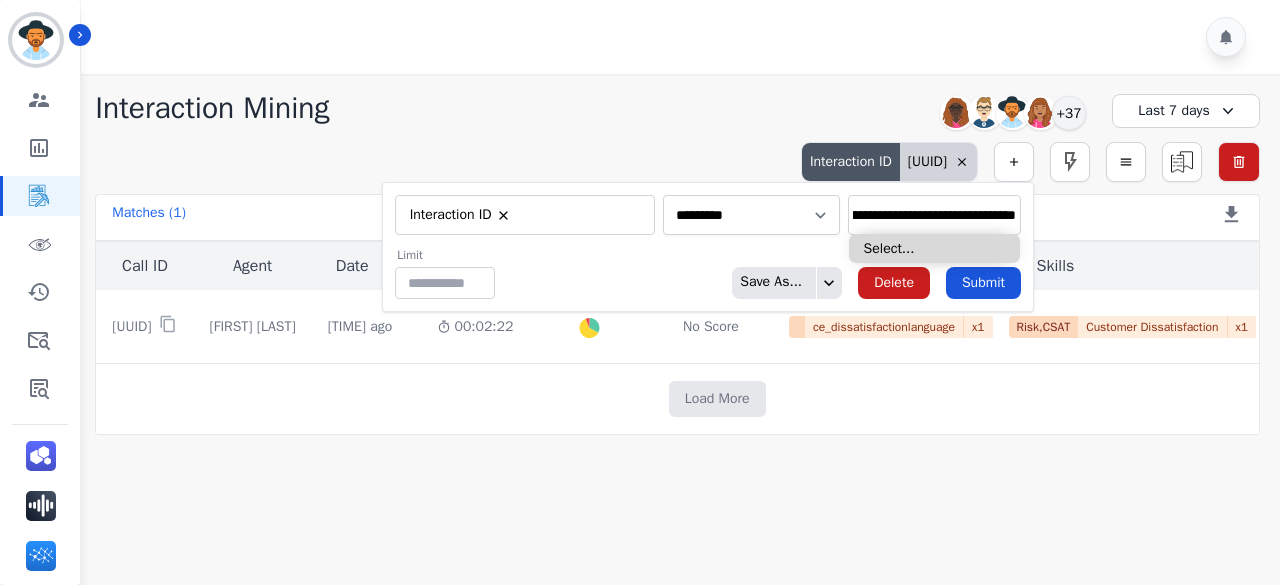 type on "**********" 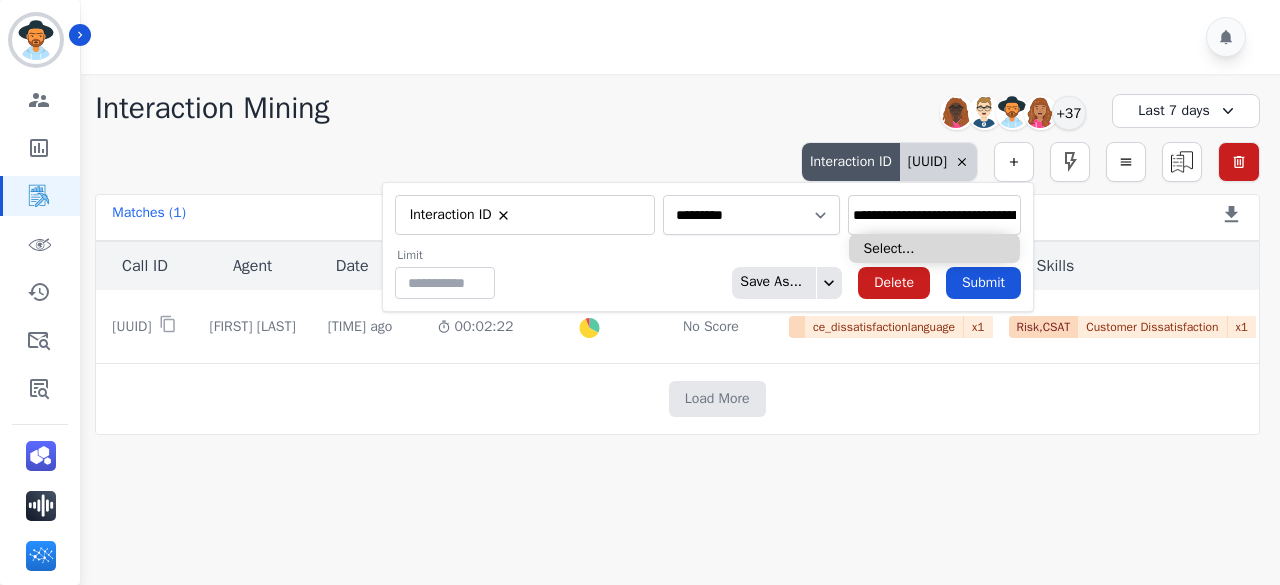 type on "**********" 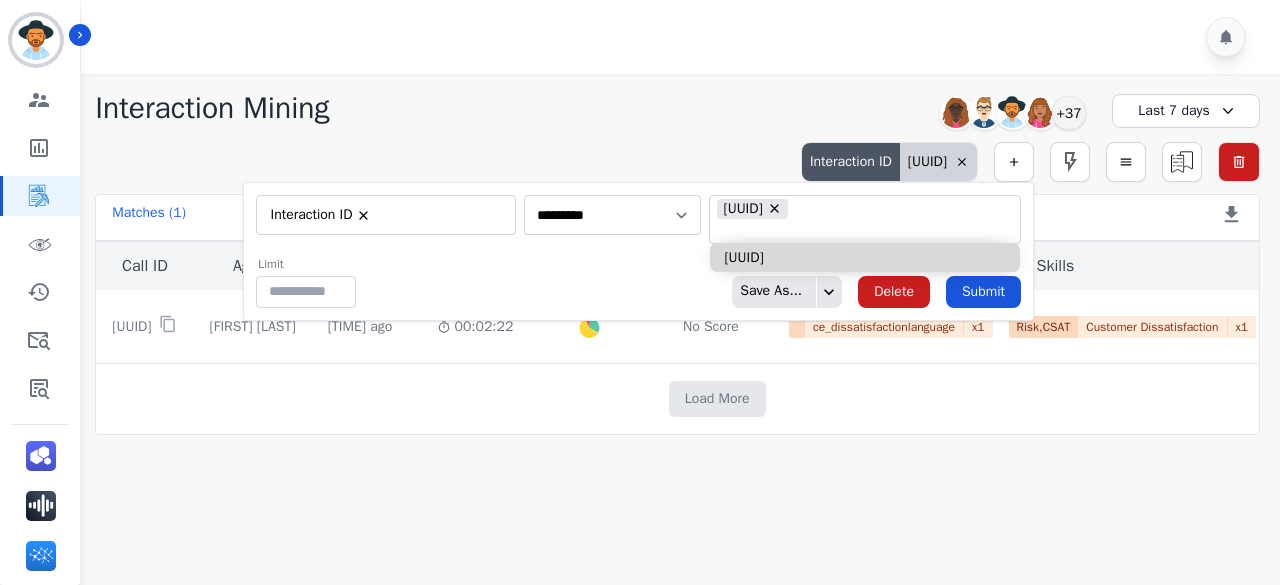 scroll, scrollTop: 0, scrollLeft: 0, axis: both 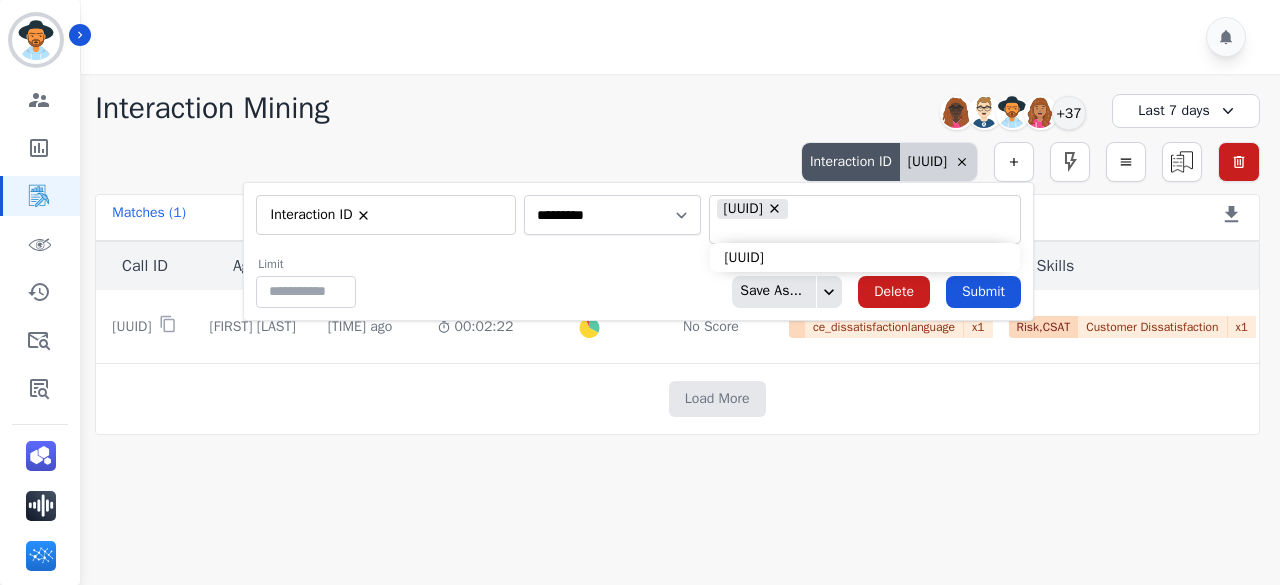 click on "Limit   **   Save As...       Delete   Submit" at bounding box center [638, 282] 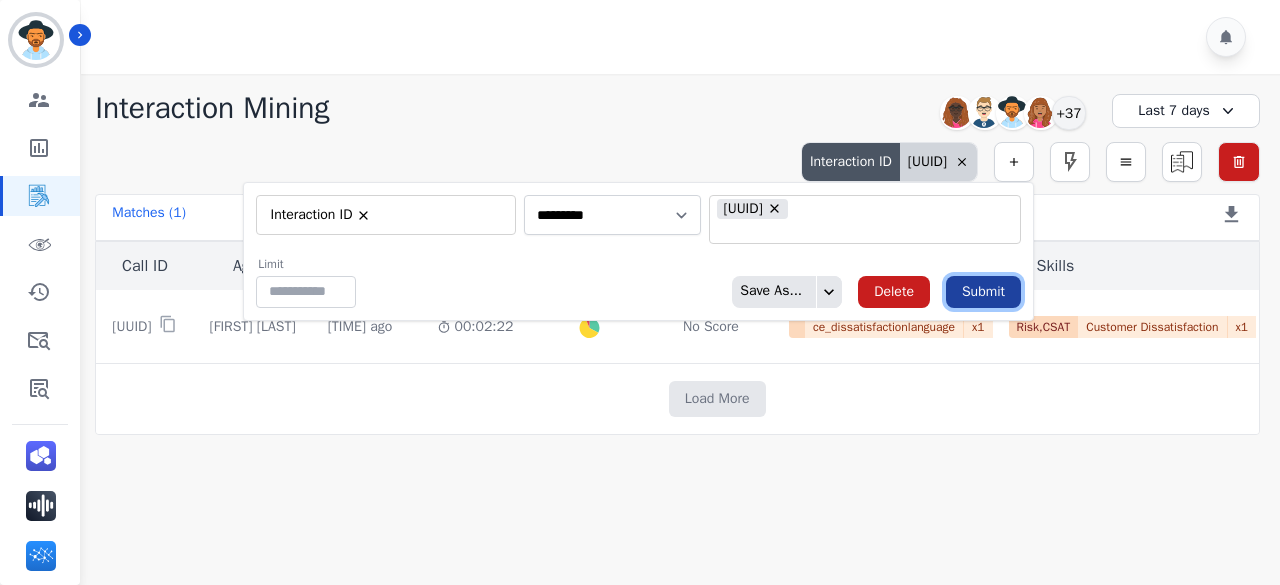 click on "Submit" at bounding box center (983, 292) 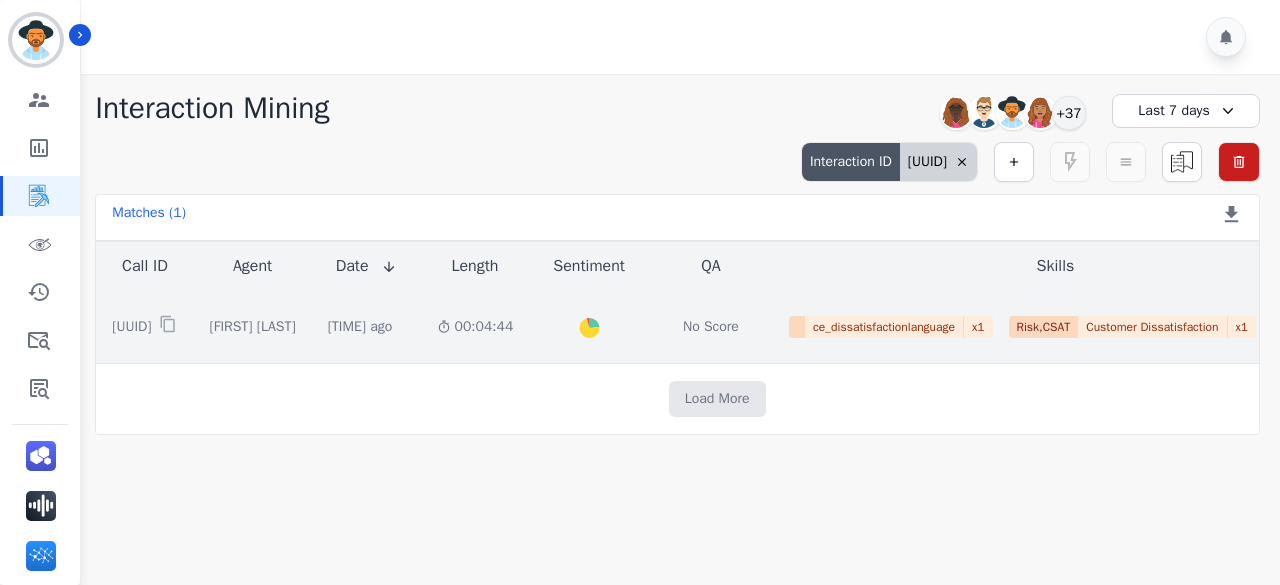 click on "Created with Highcharts 10.2.0   Overall   Positive:   23.3   ( 23.3 )%   Neutral:   72.5   ( 72.5 )%   Negative:   4.2   ( 4.2 )%" at bounding box center [589, 326] 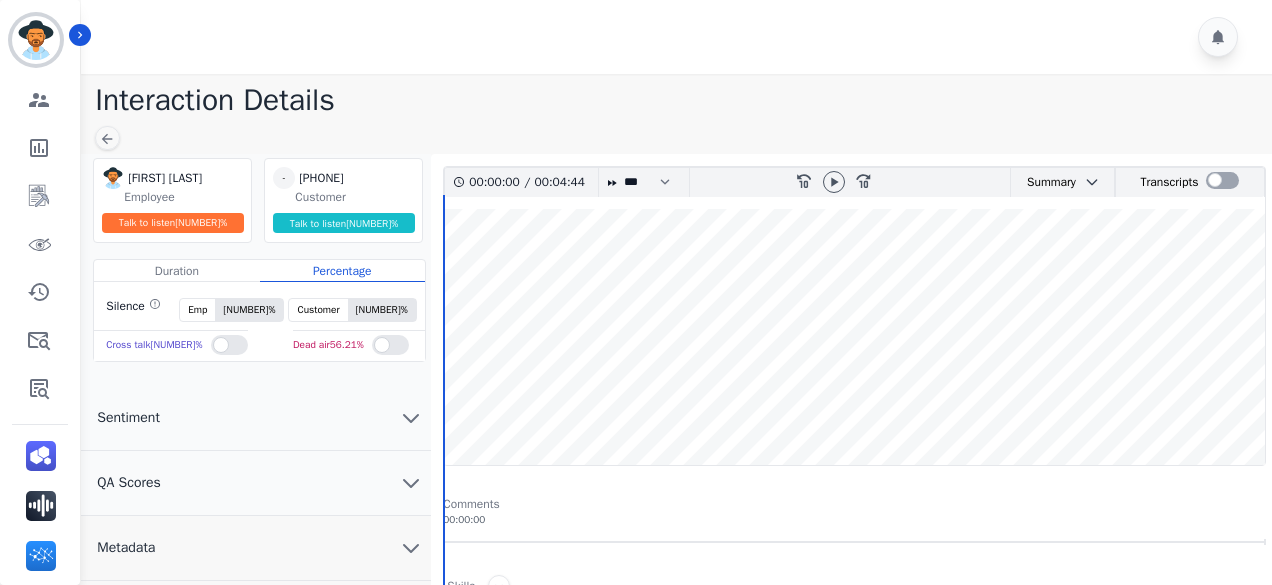 click at bounding box center [834, 182] 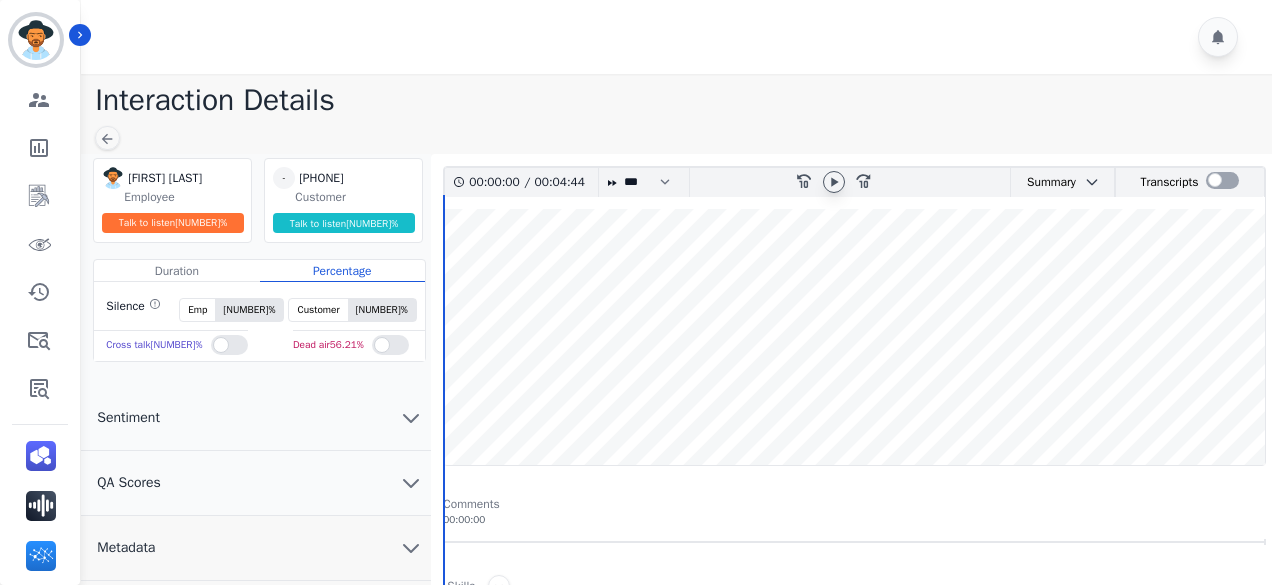 click 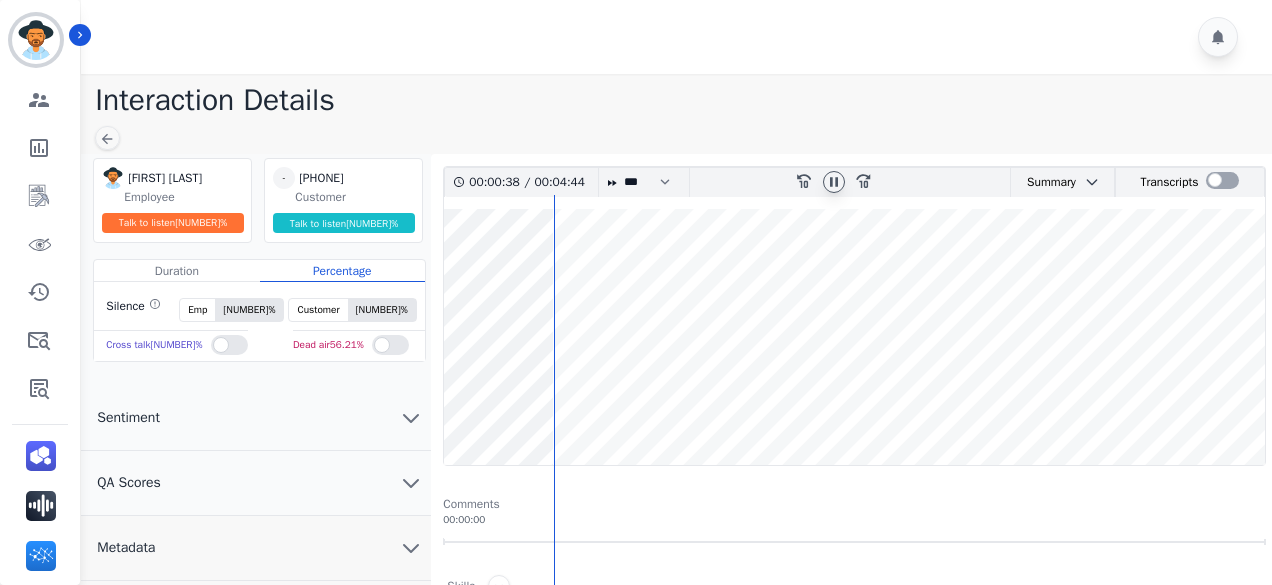 click at bounding box center [854, 337] 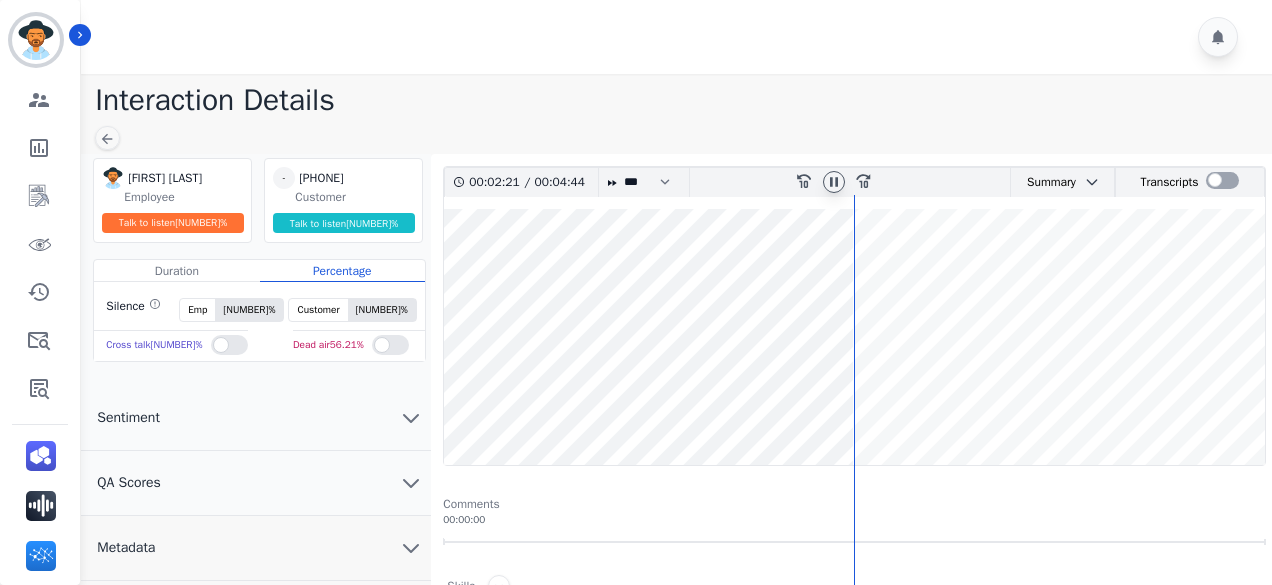 click at bounding box center (854, 337) 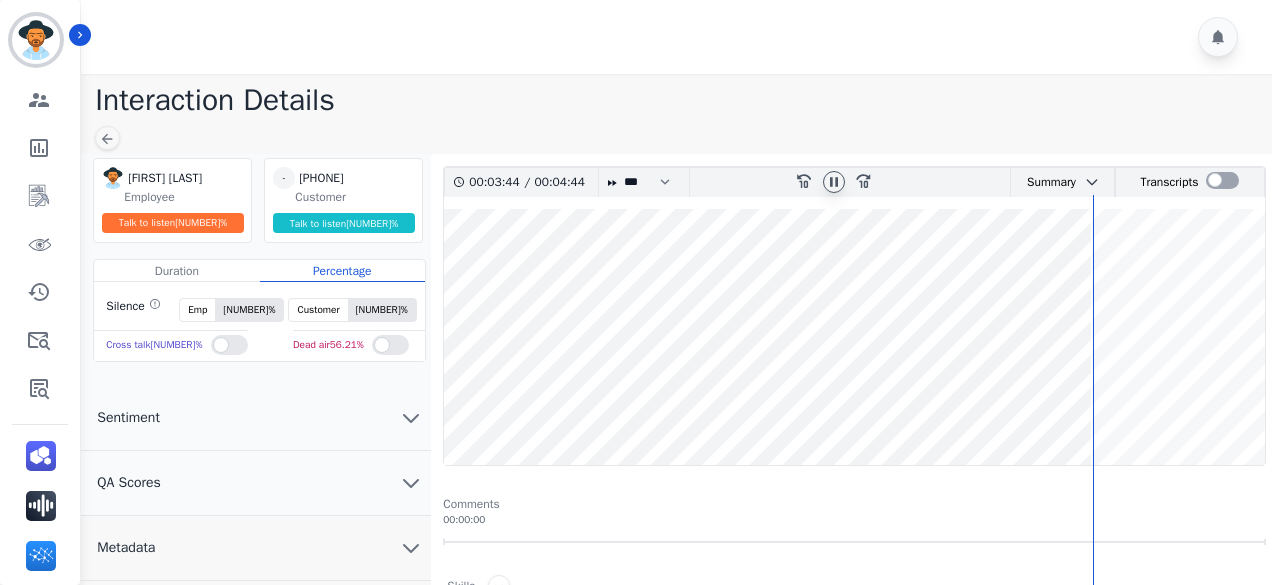 click at bounding box center (854, 337) 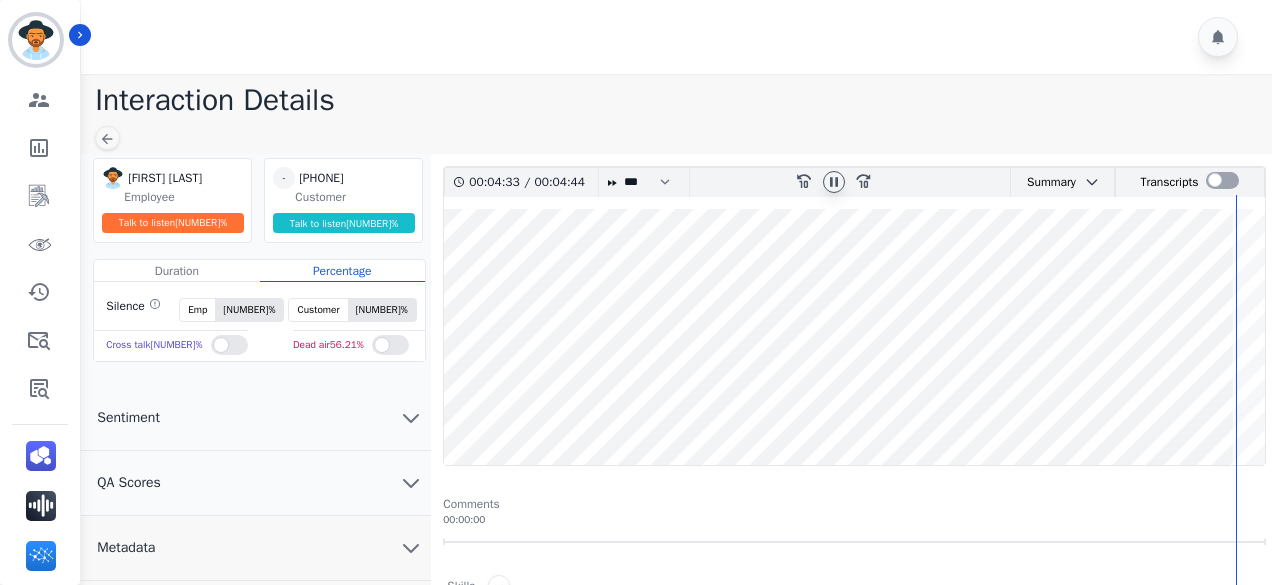 click at bounding box center [834, 182] 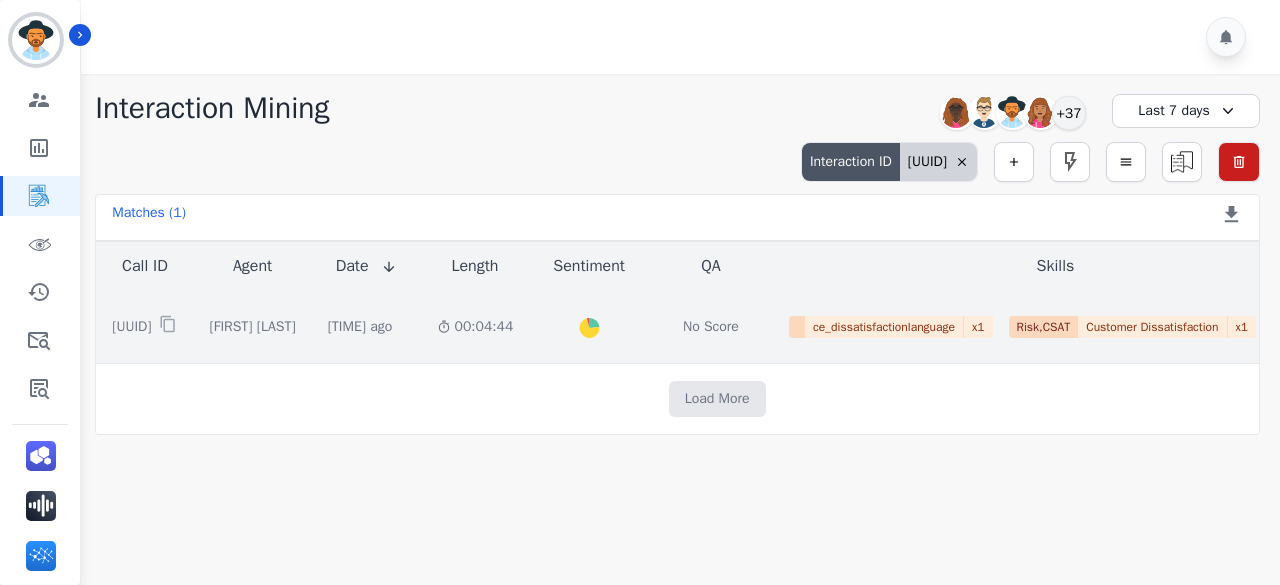 click on "Created with Highcharts 10.2.0   Overall   Positive:   23.3   ( 23.3 )%   Neutral:   72.5   ( 72.5 )%   Negative:   4.2   ( 4.2 )%" at bounding box center (589, 326) 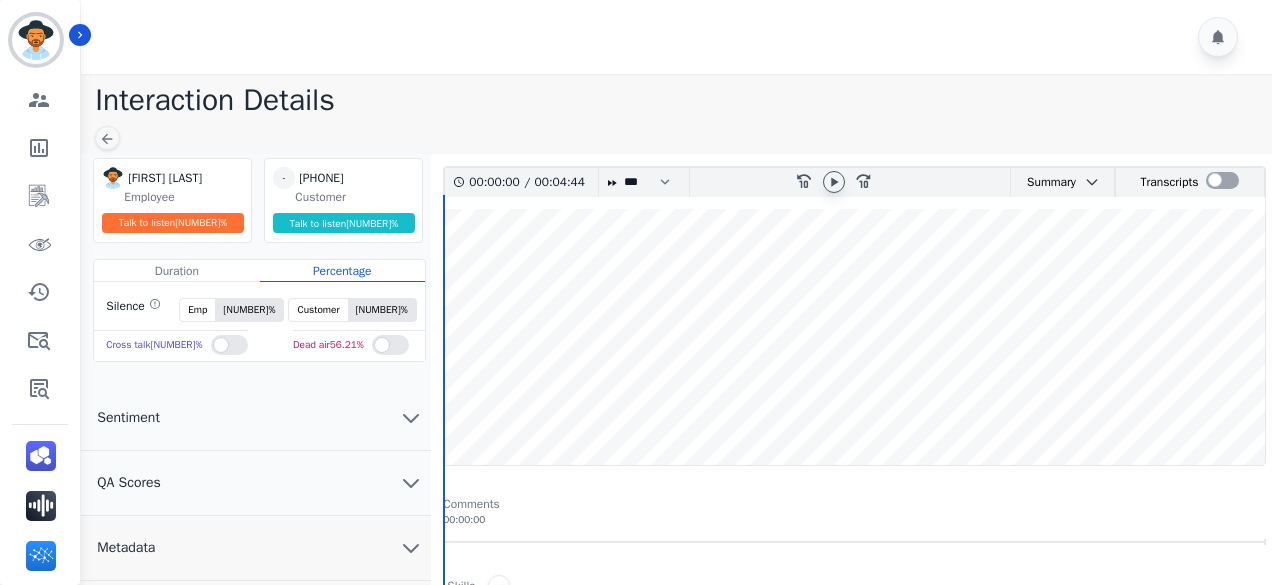 click 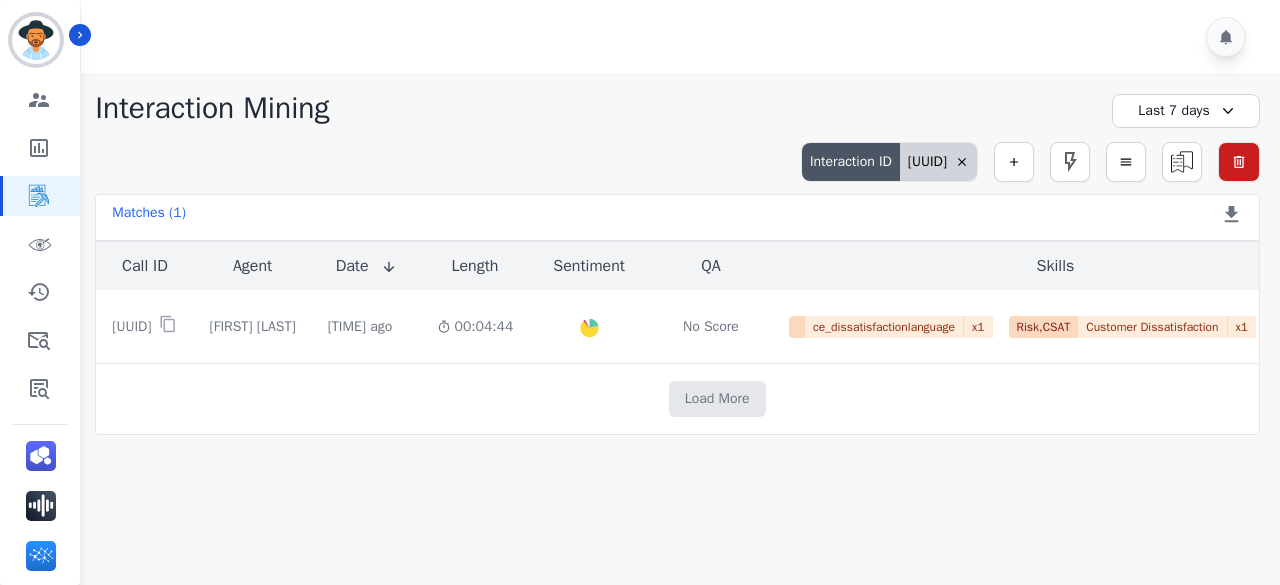 click on "[UUID]" at bounding box center [938, 162] 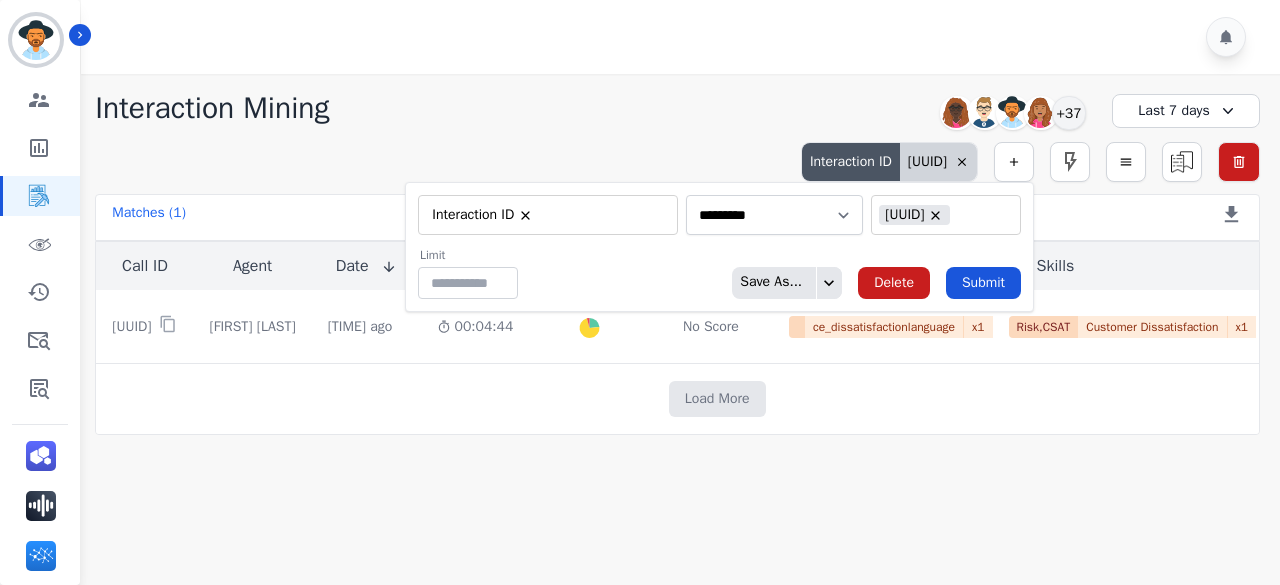 drag, startPoint x: 995, startPoint y: 203, endPoint x: 976, endPoint y: 202, distance: 19.026299 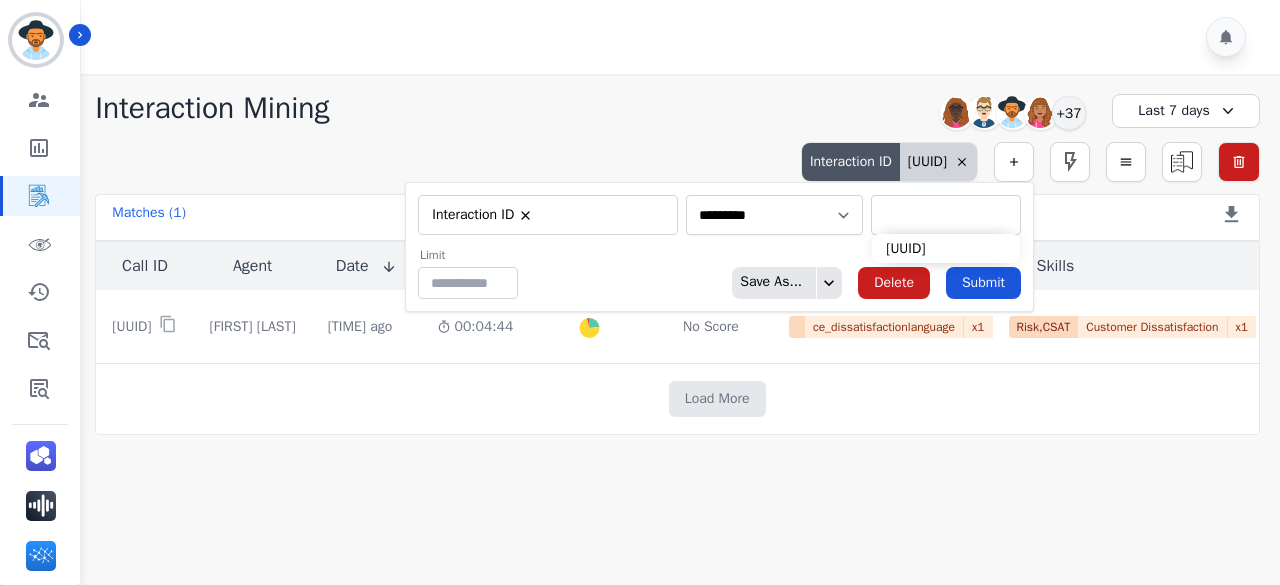 click at bounding box center (946, 215) 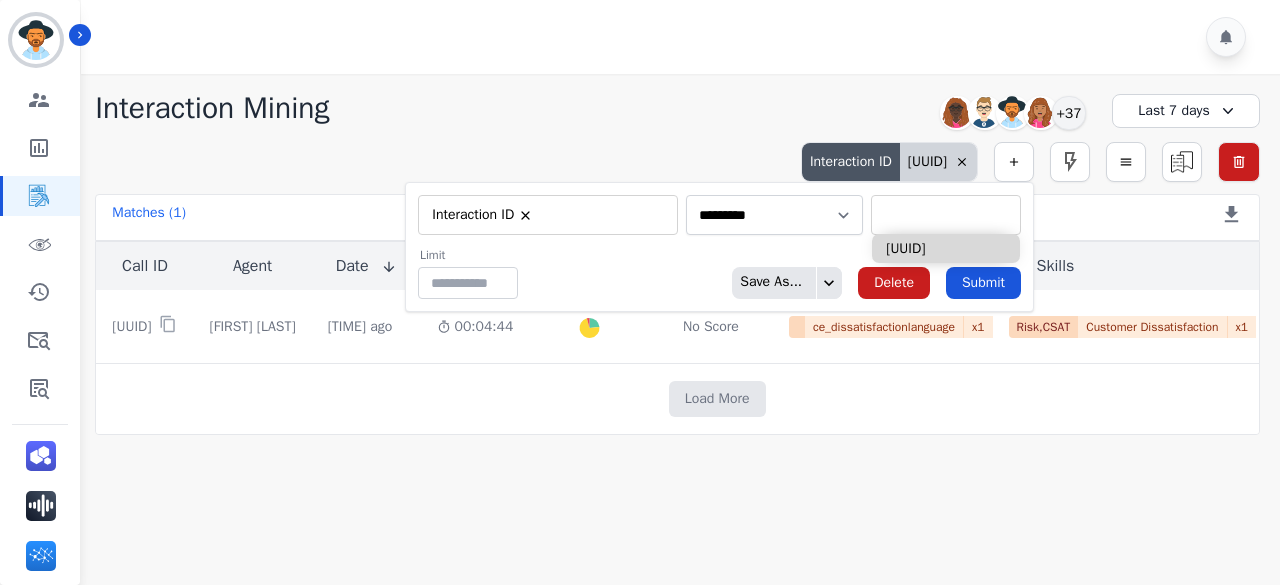paste on "**********" 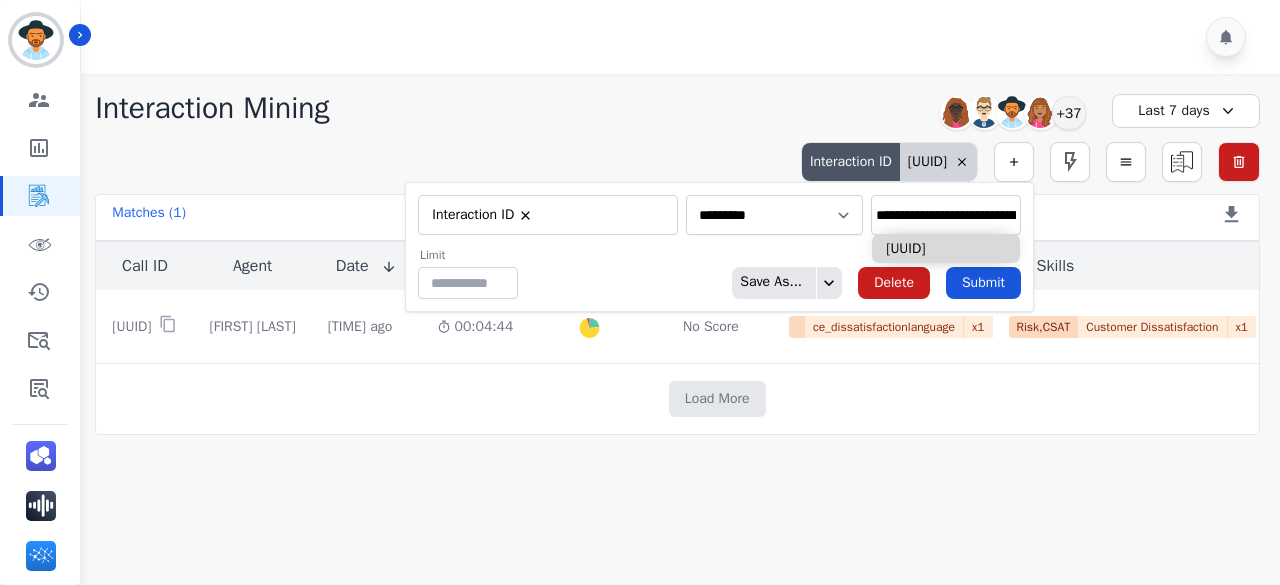 scroll, scrollTop: 0, scrollLeft: 90, axis: horizontal 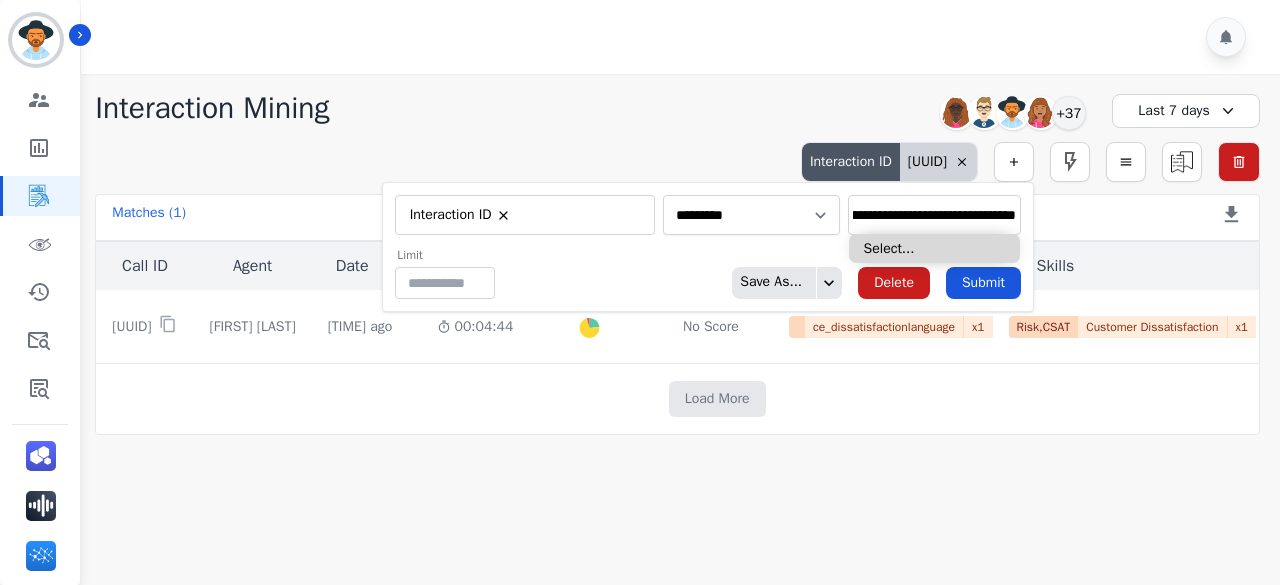 type on "**********" 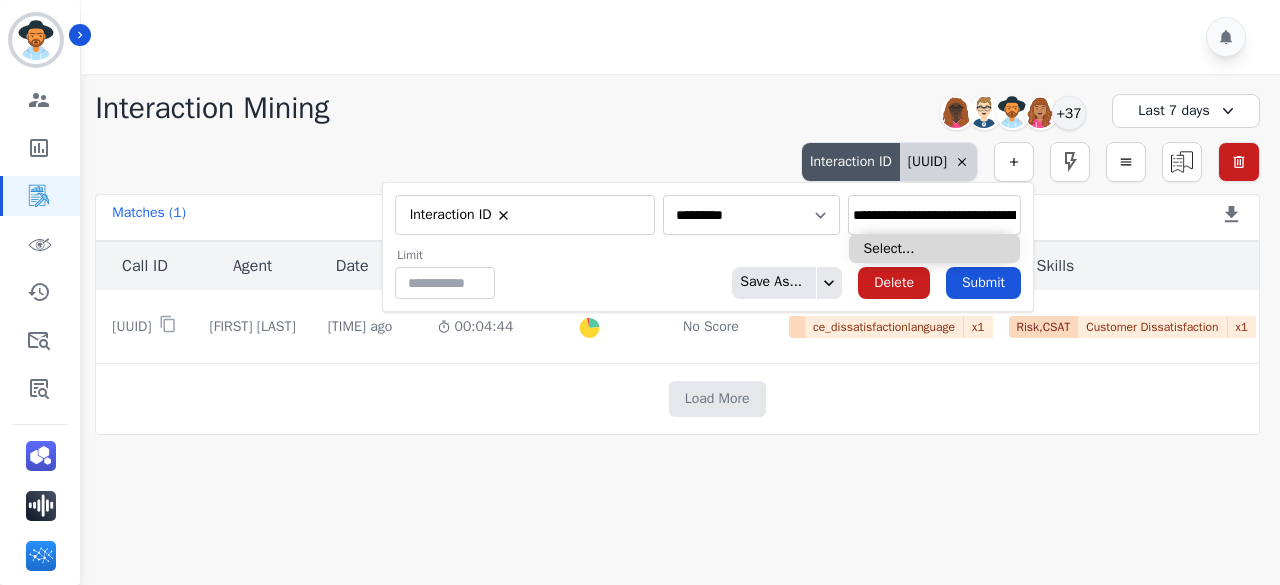 type on "**********" 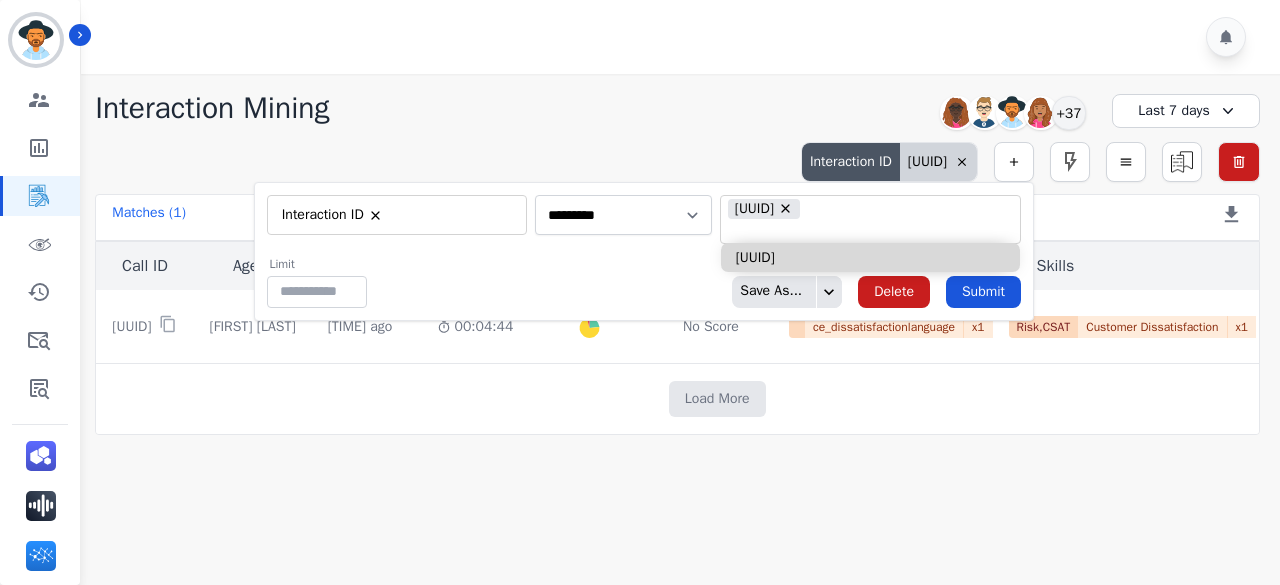 scroll, scrollTop: 0, scrollLeft: 0, axis: both 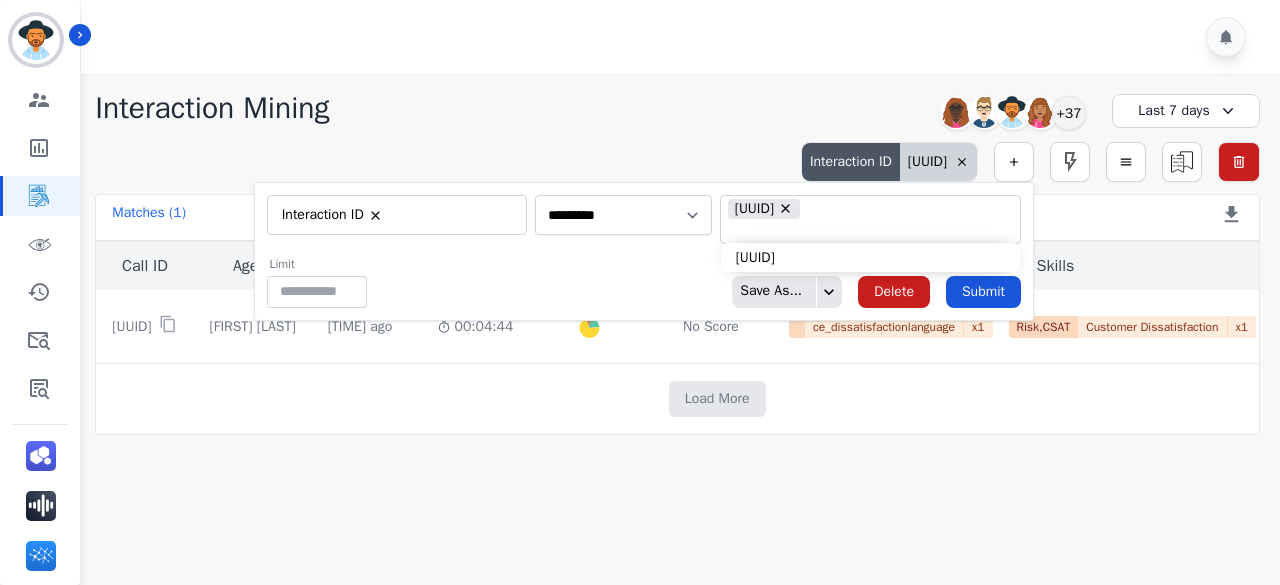 click on "Limit   **   Save As...       Delete   Submit" at bounding box center (644, 282) 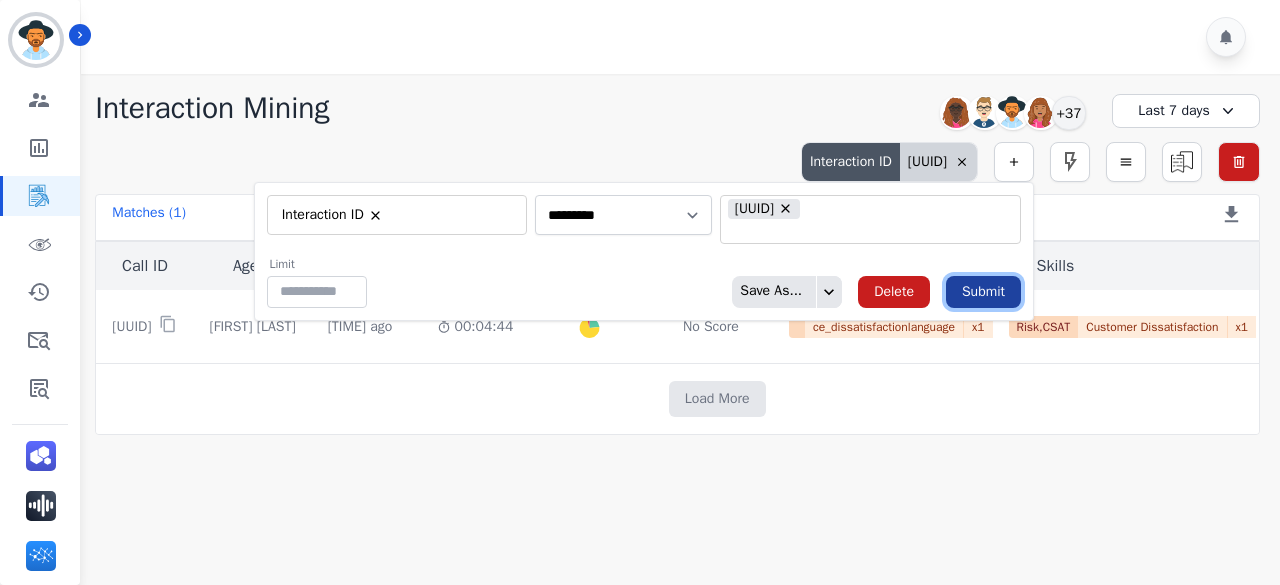 click on "Submit" at bounding box center [983, 292] 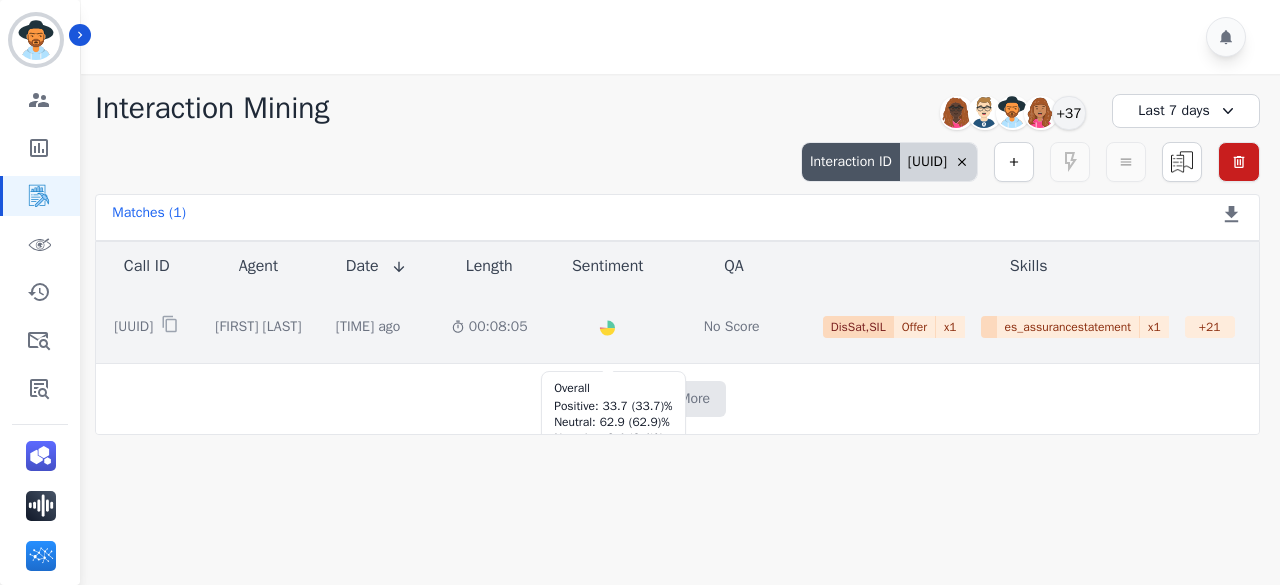 click at bounding box center [608, 327] 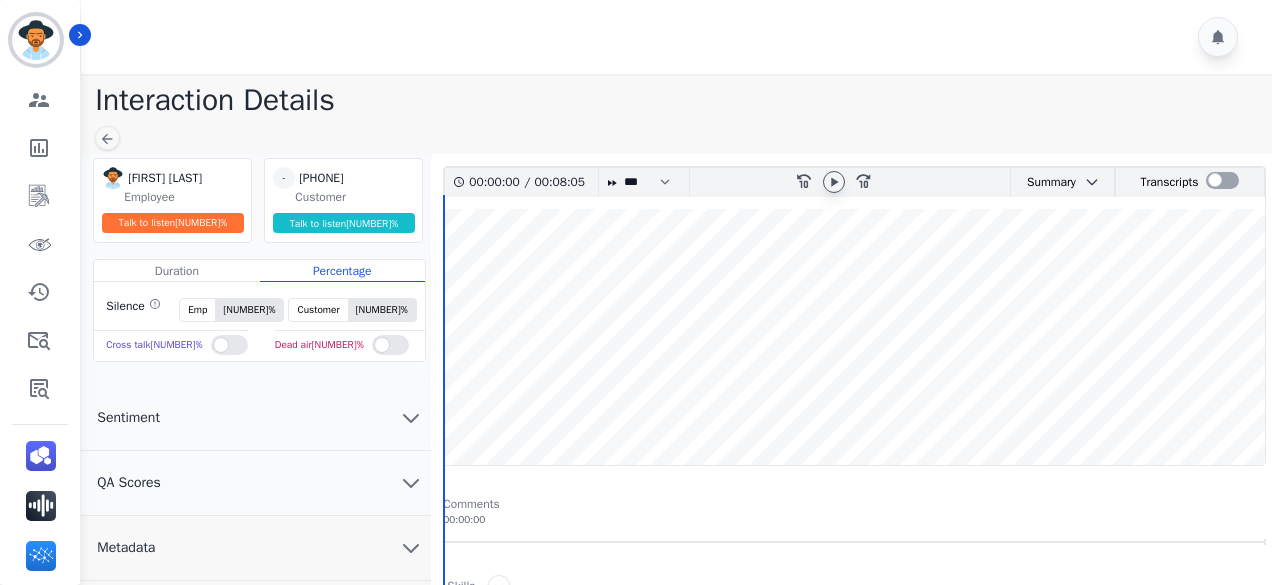 click 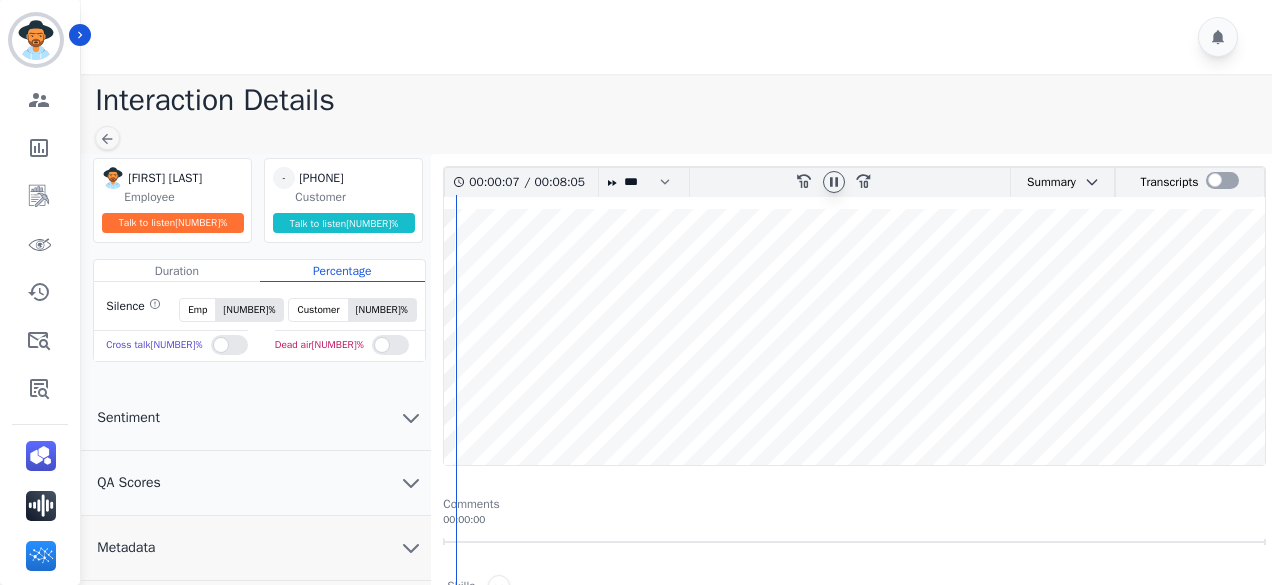 click at bounding box center [854, 337] 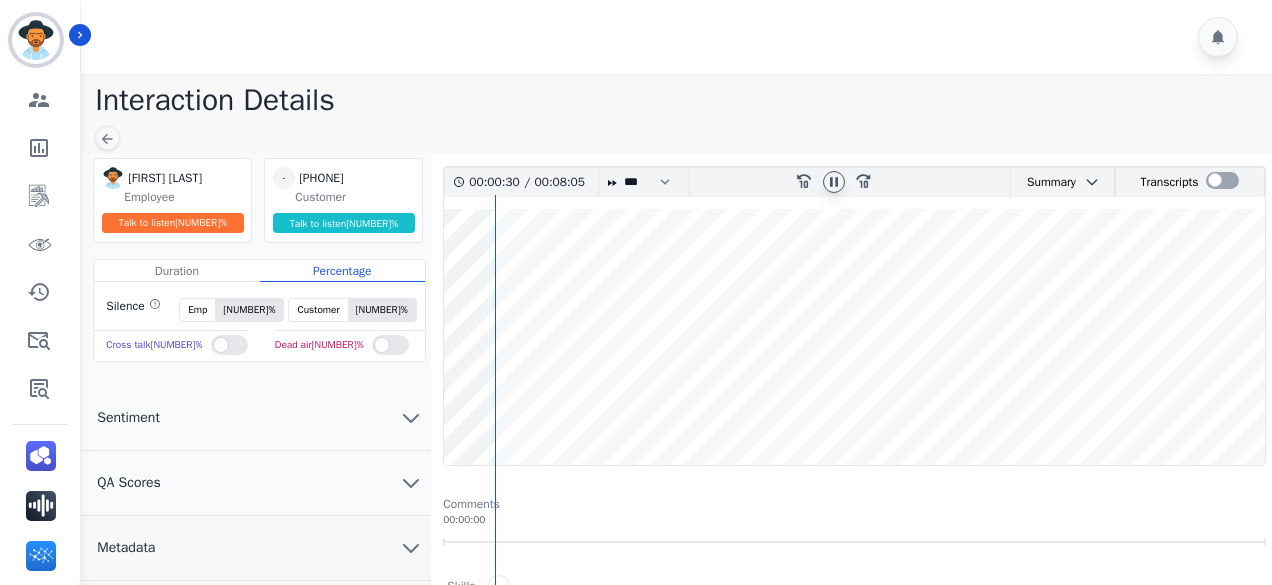 click at bounding box center [854, 337] 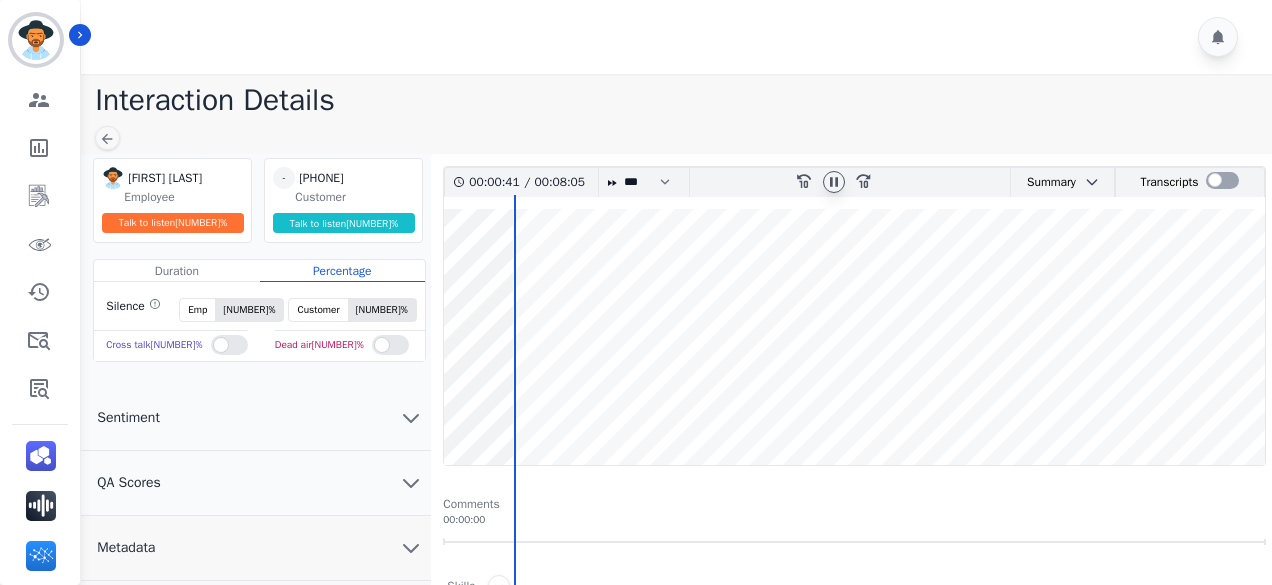 click at bounding box center [854, 337] 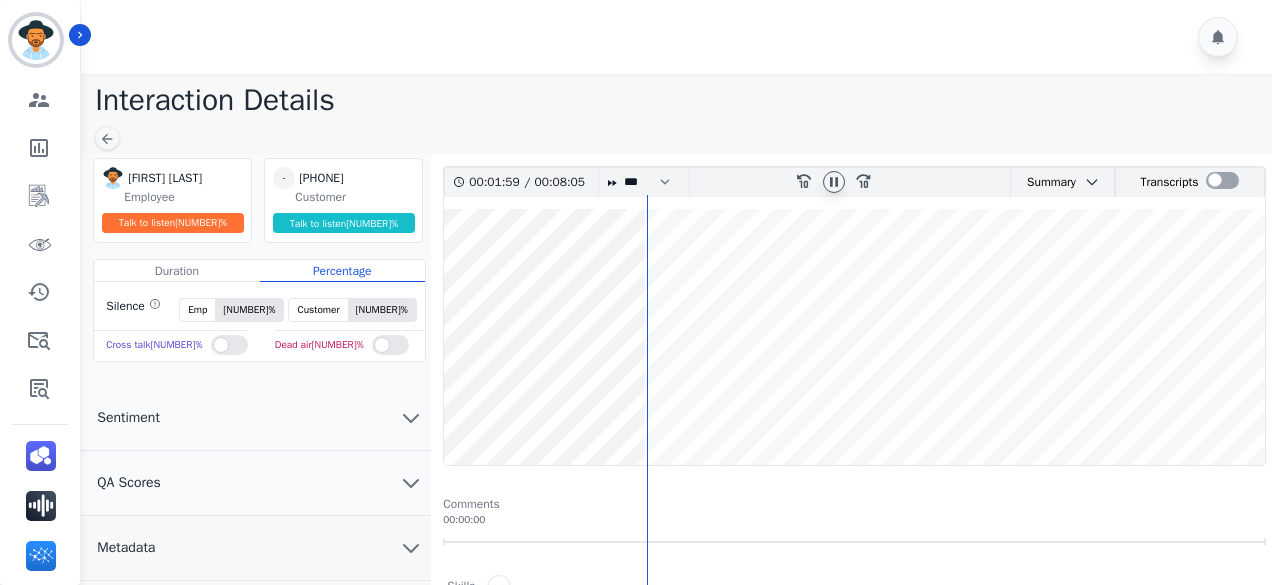 click at bounding box center [854, 337] 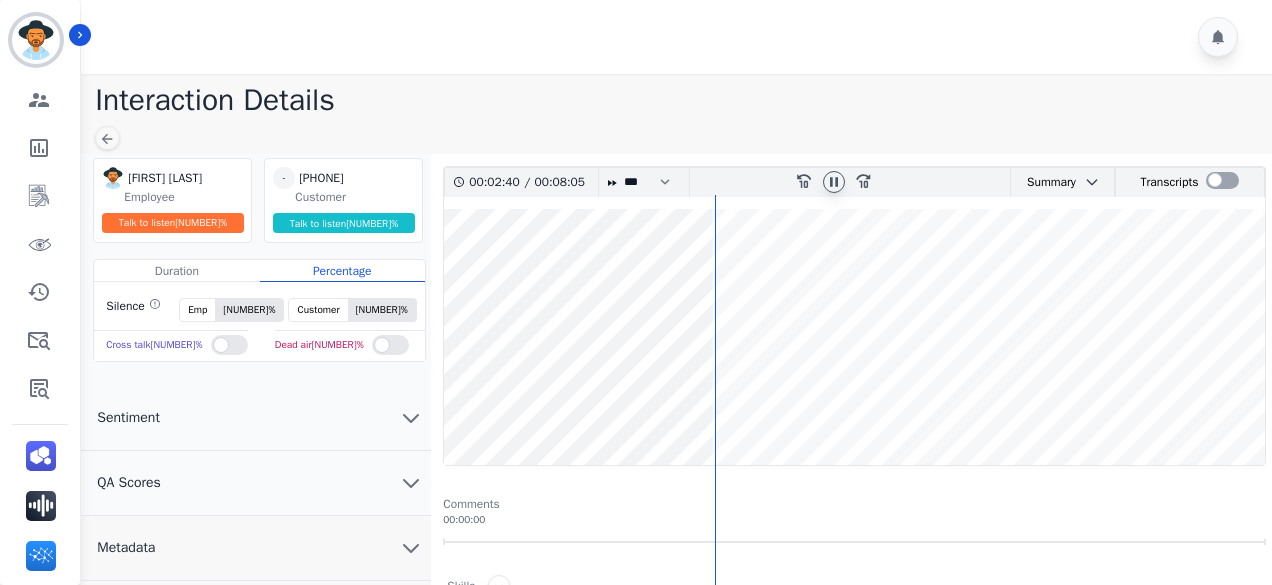 click at bounding box center (854, 337) 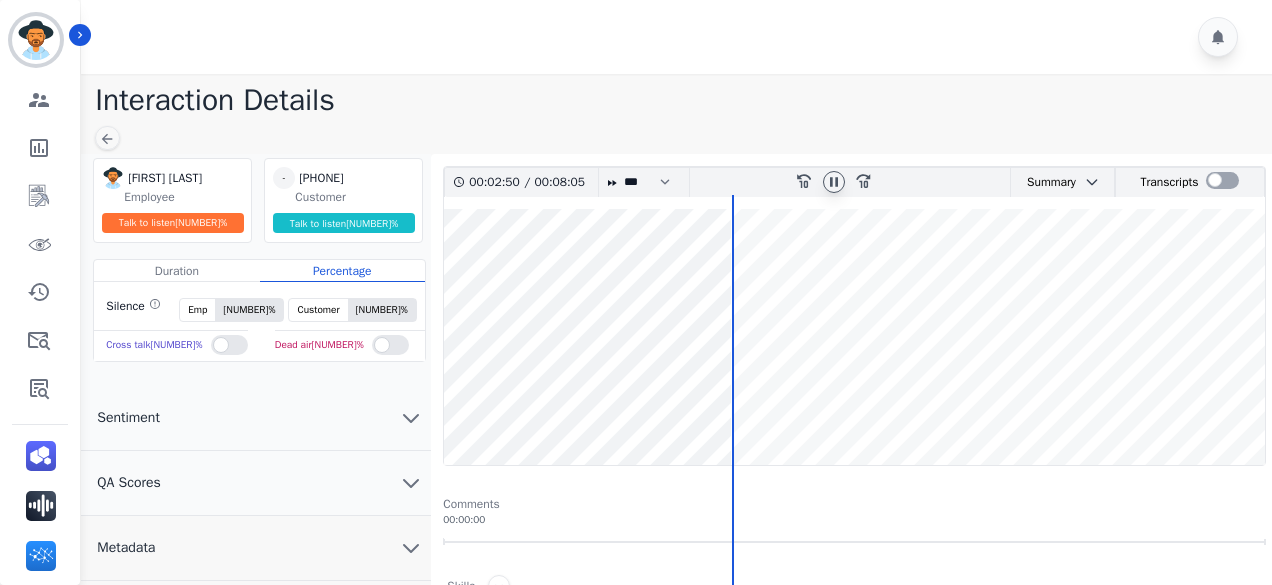 click at bounding box center [854, 337] 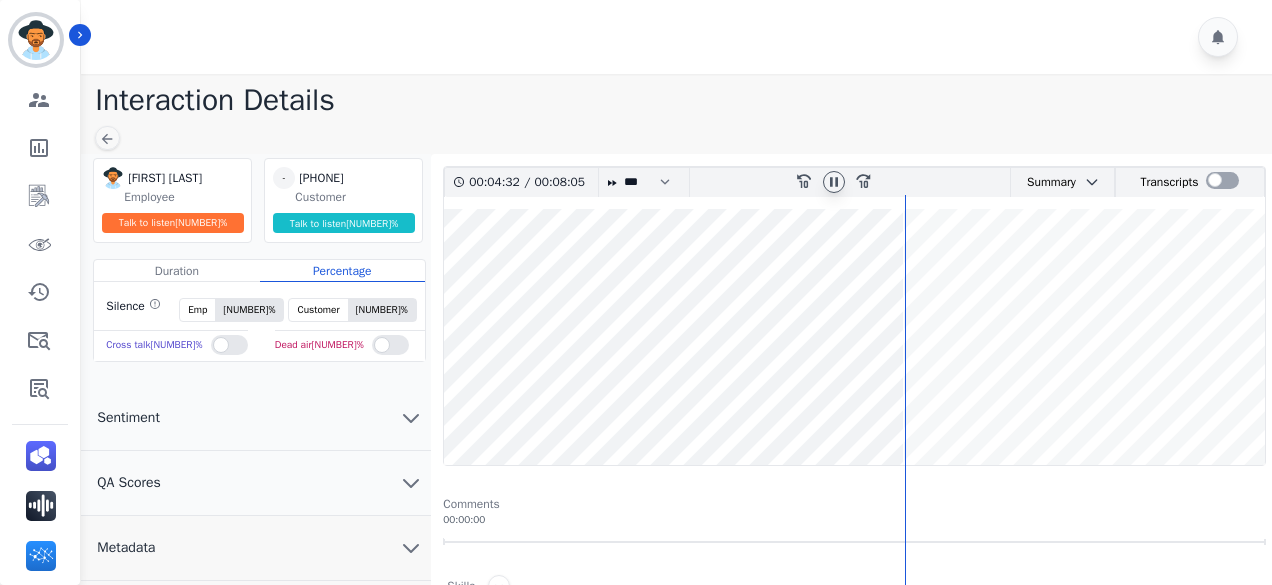 click at bounding box center [854, 337] 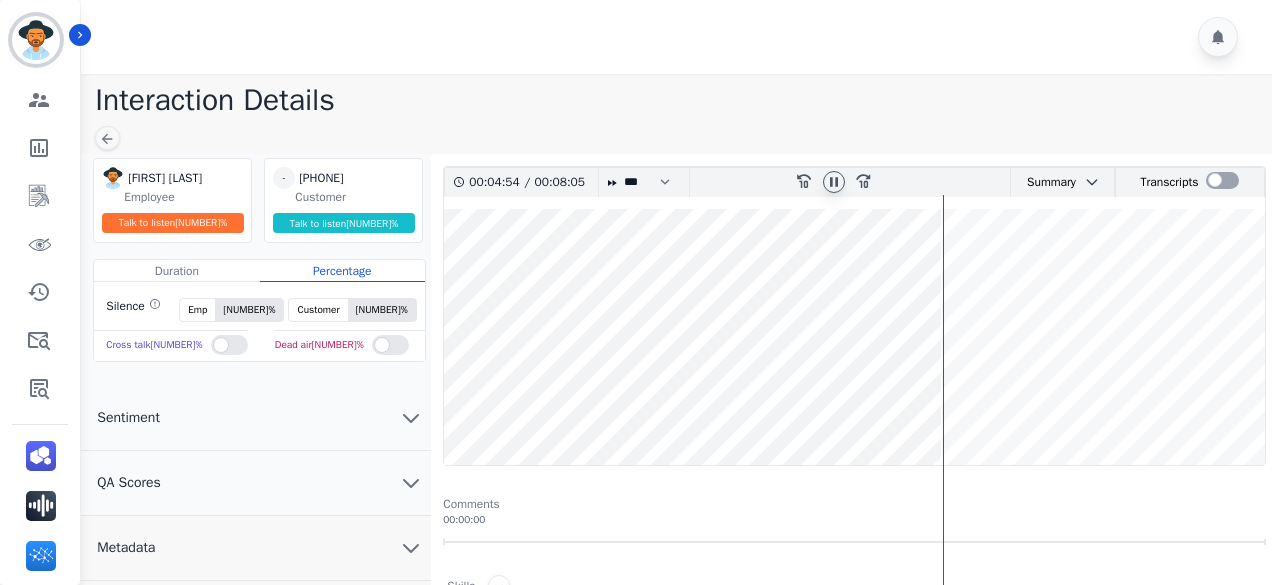 drag, startPoint x: 936, startPoint y: 289, endPoint x: 959, endPoint y: 293, distance: 23.345236 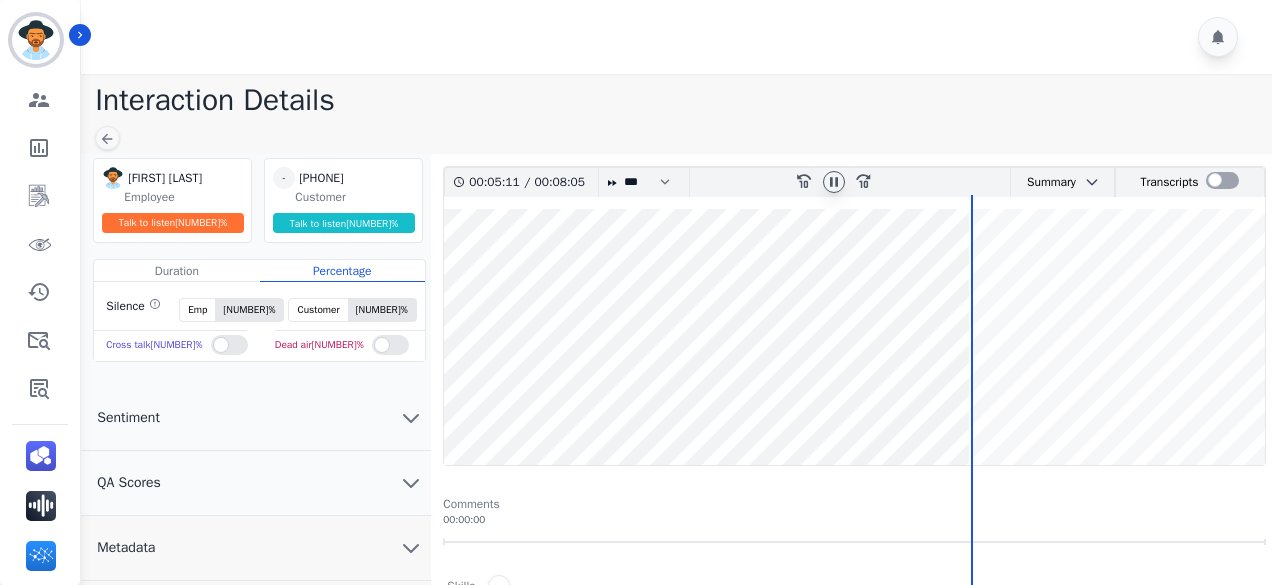 click at bounding box center (854, 337) 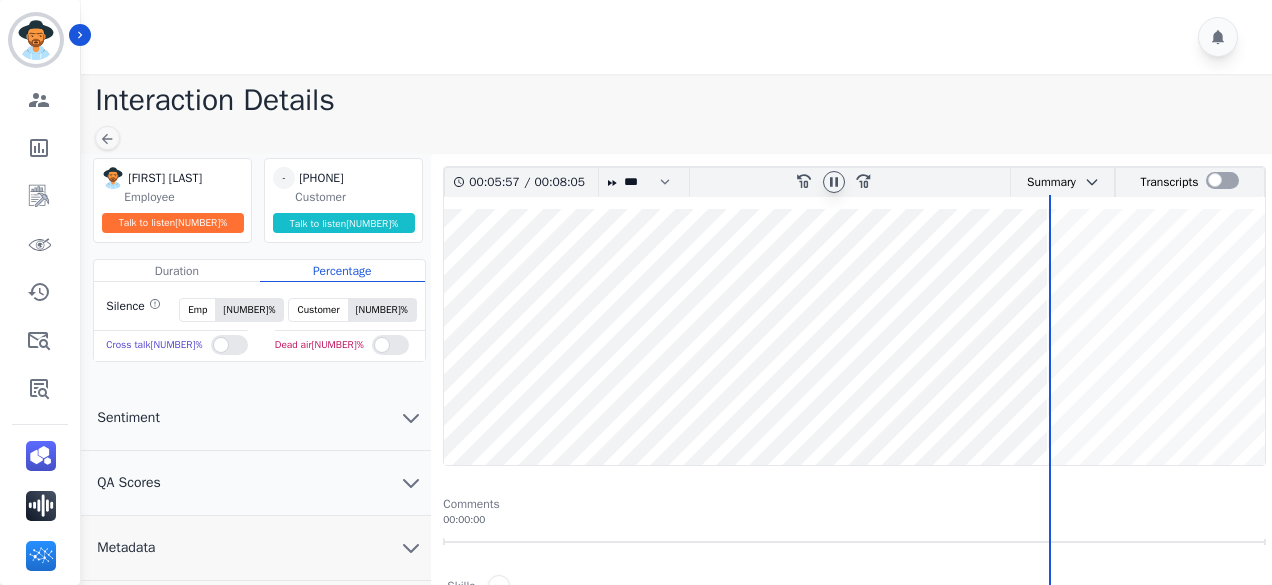 click at bounding box center [854, 337] 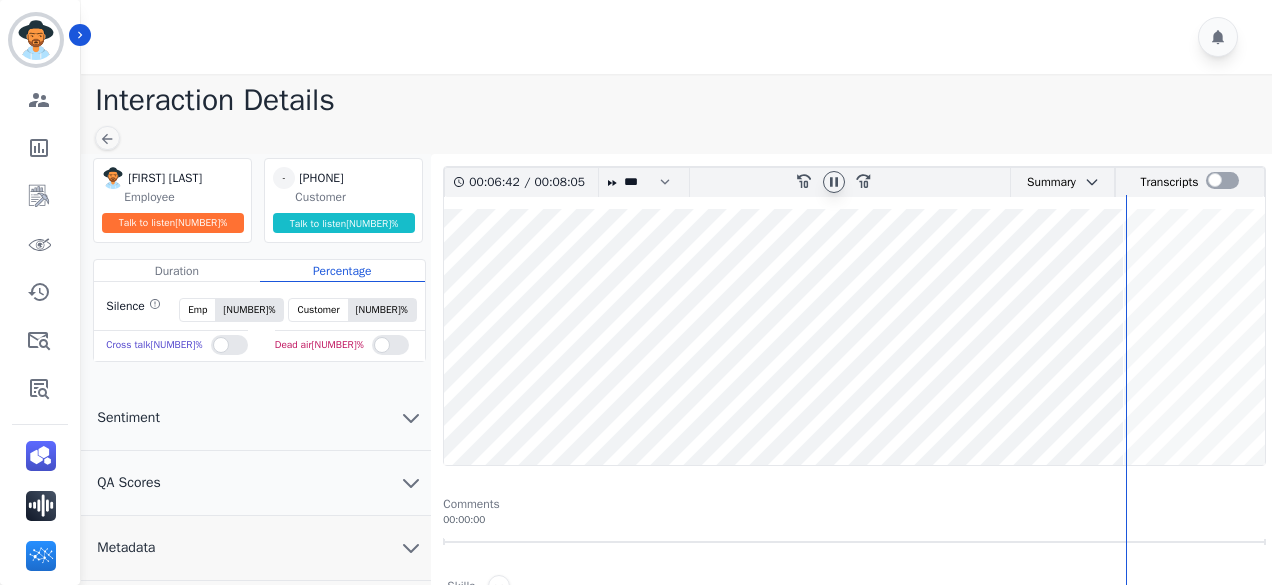 click at bounding box center [854, 337] 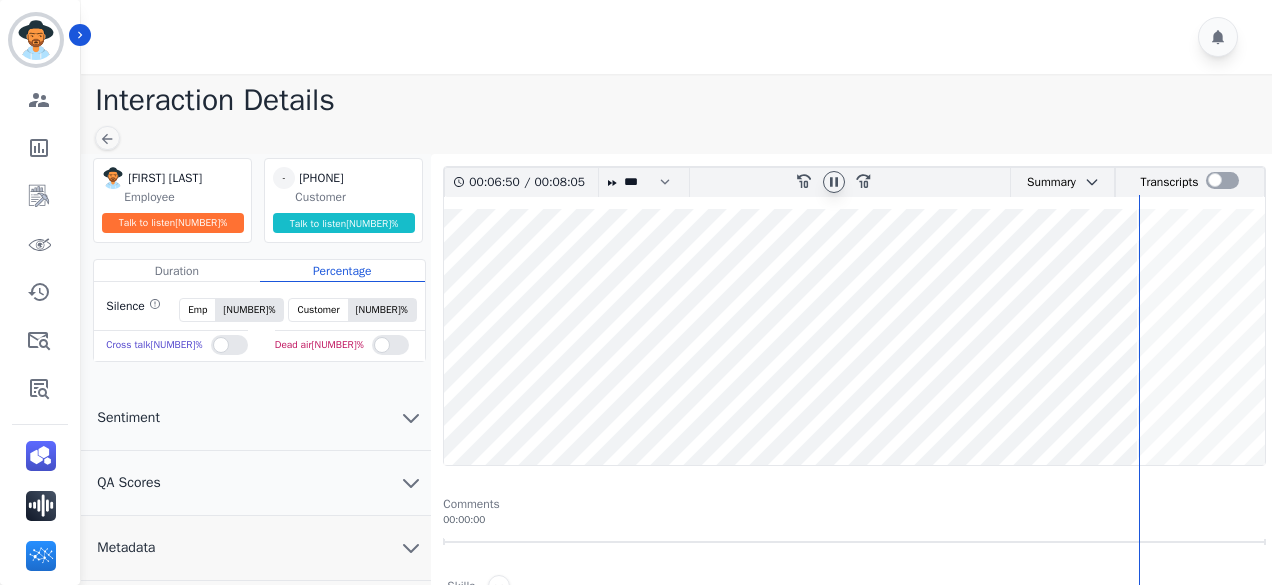 click at bounding box center (854, 337) 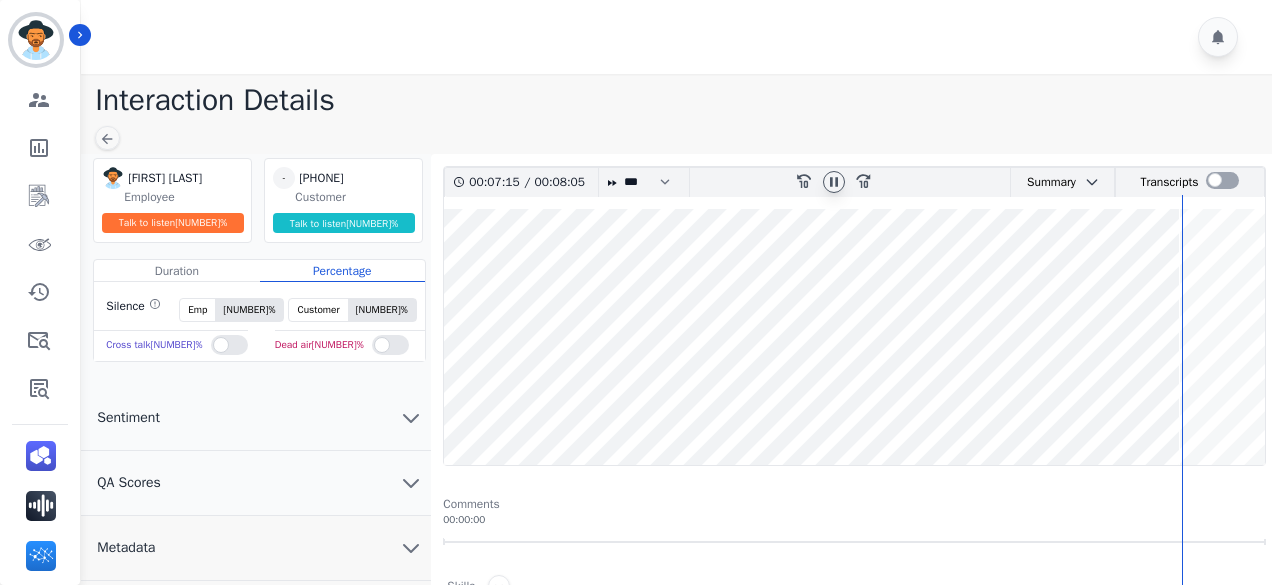 click at bounding box center [854, 337] 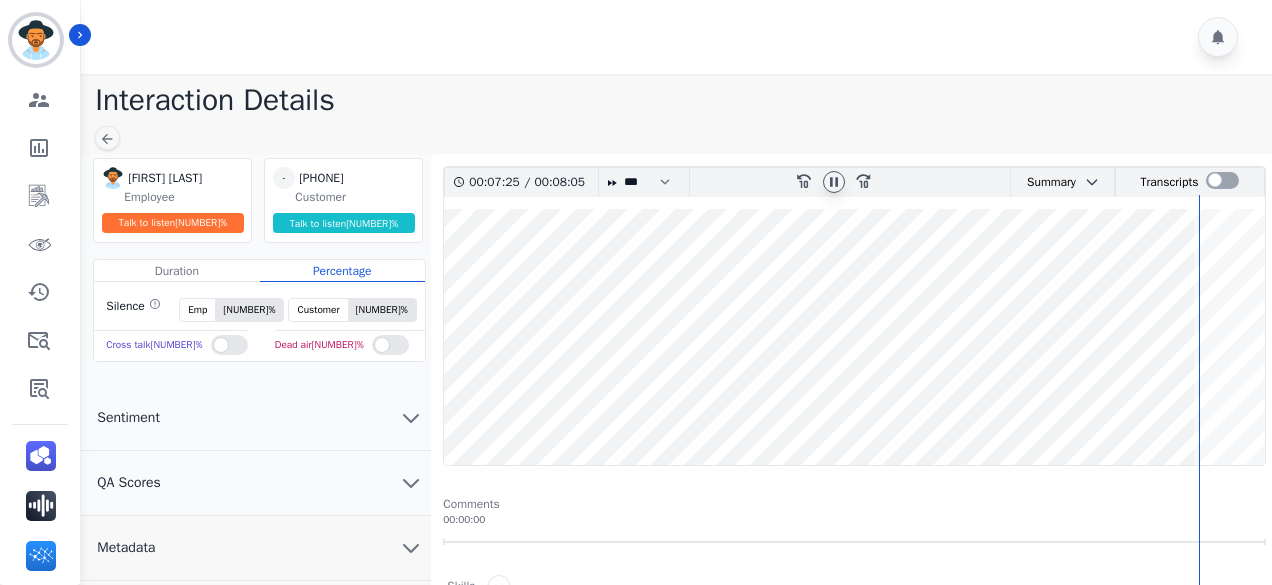 click at bounding box center [854, 337] 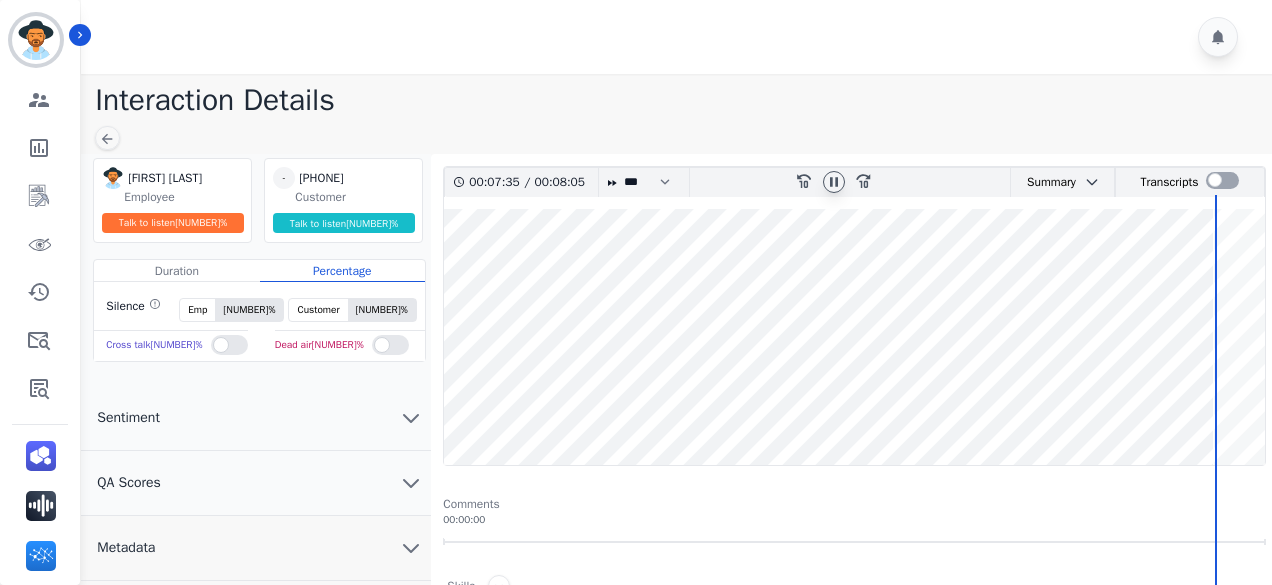 click 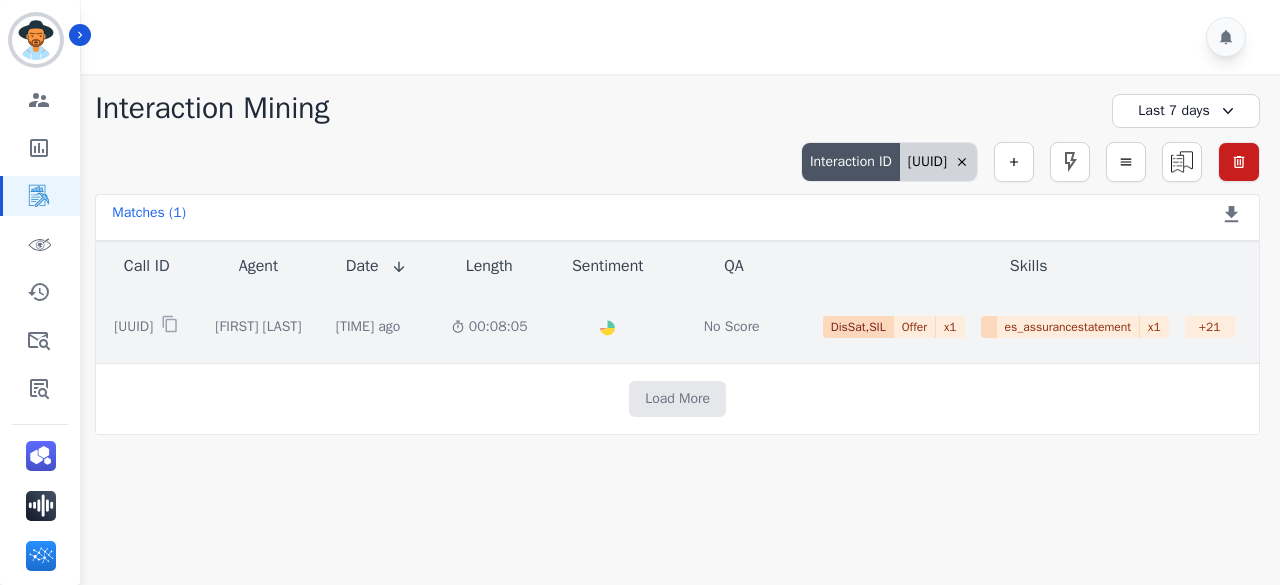 click on "00:08:05" 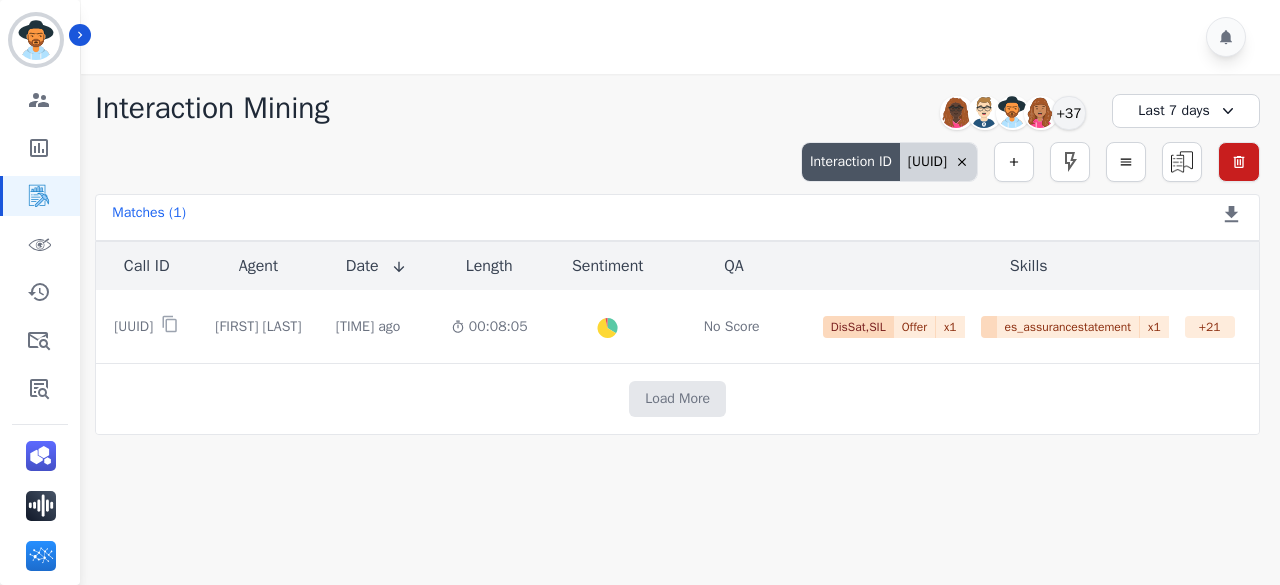click on "[UUID]" at bounding box center [938, 162] 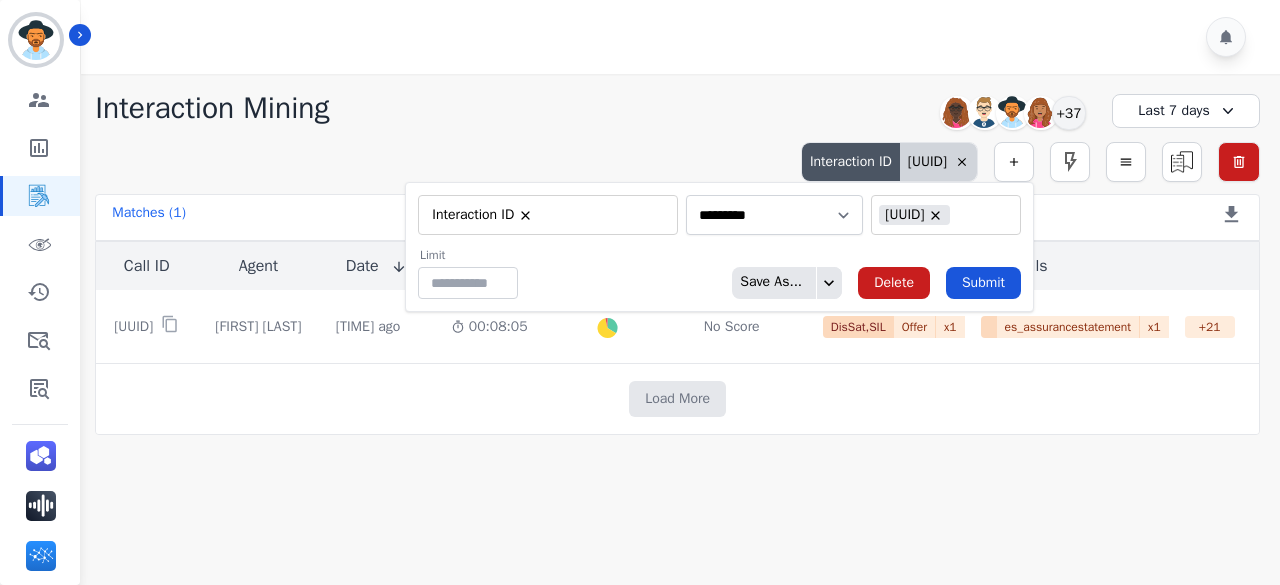 type on "**" 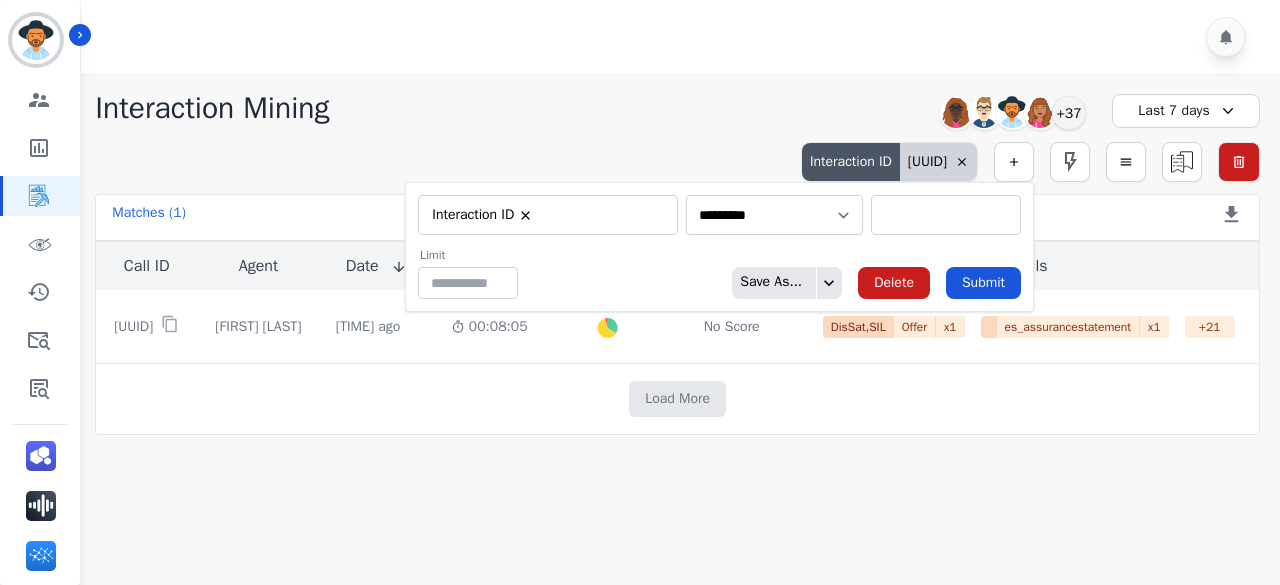 click at bounding box center [946, 215] 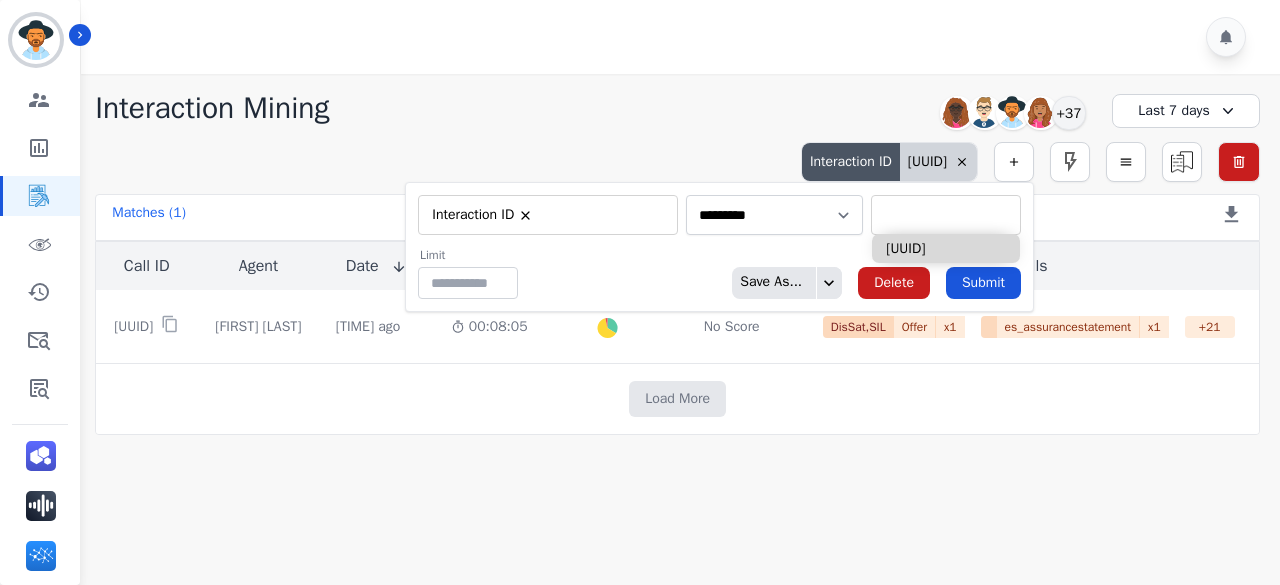 paste on "**********" 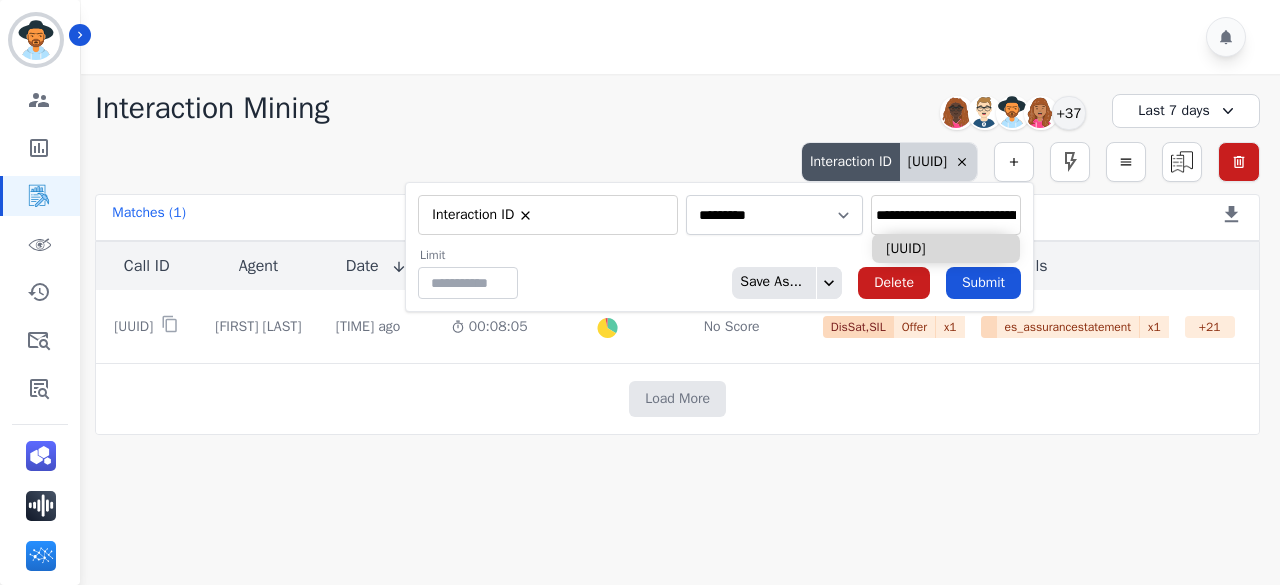 scroll, scrollTop: 0, scrollLeft: 99, axis: horizontal 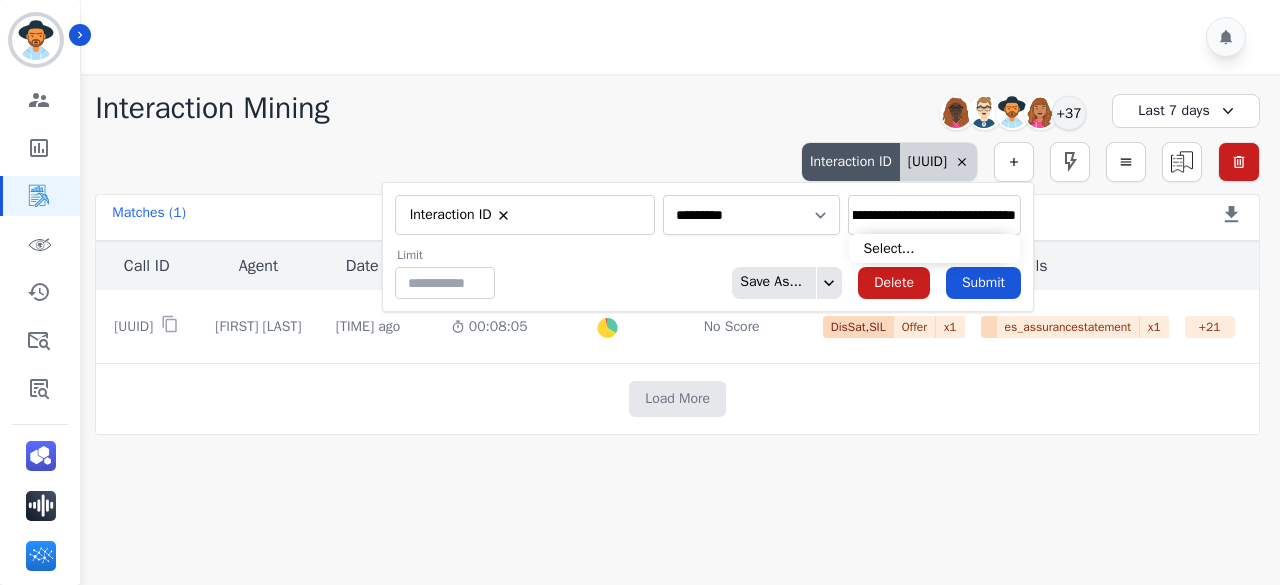 type on "**********" 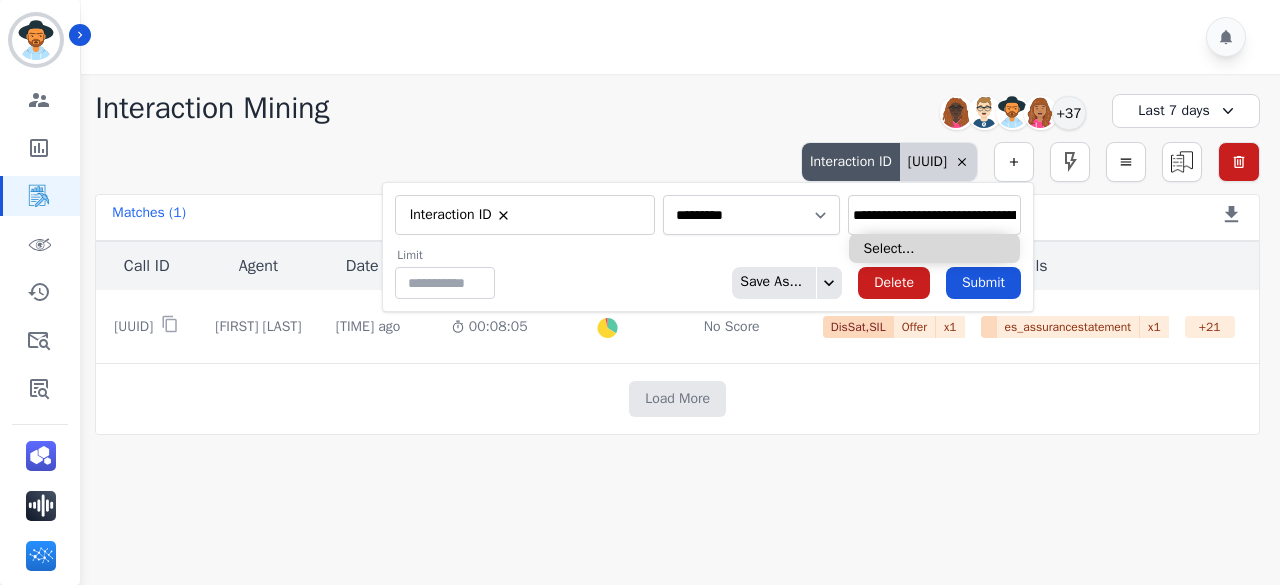 drag, startPoint x: 921, startPoint y: 245, endPoint x: 773, endPoint y: 279, distance: 151.8552 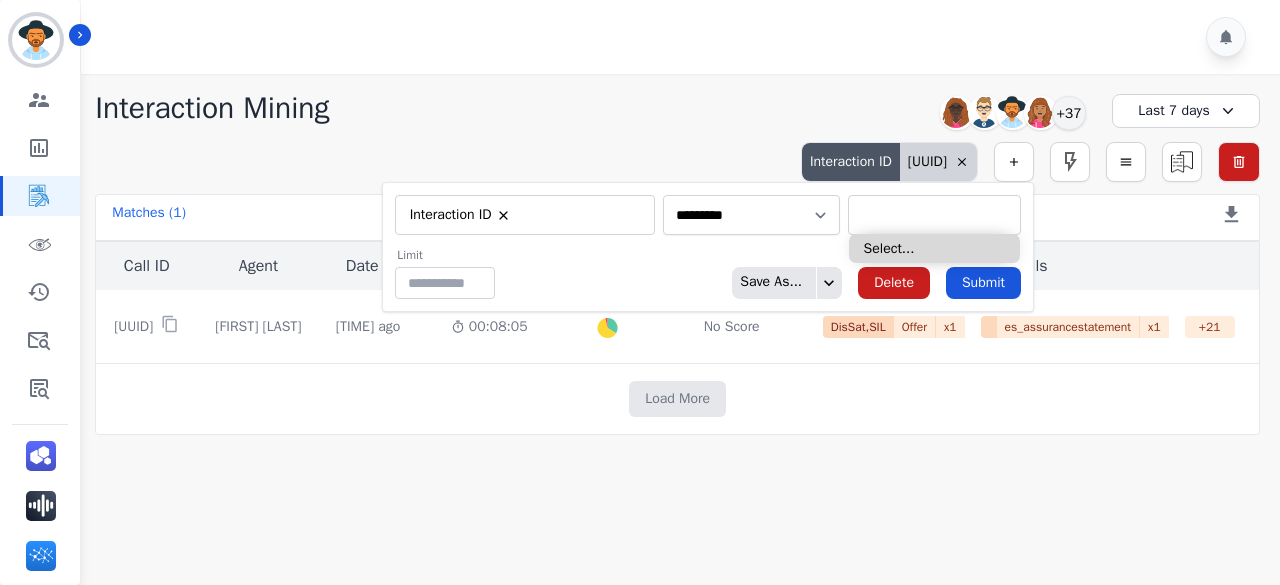 scroll, scrollTop: 0, scrollLeft: 0, axis: both 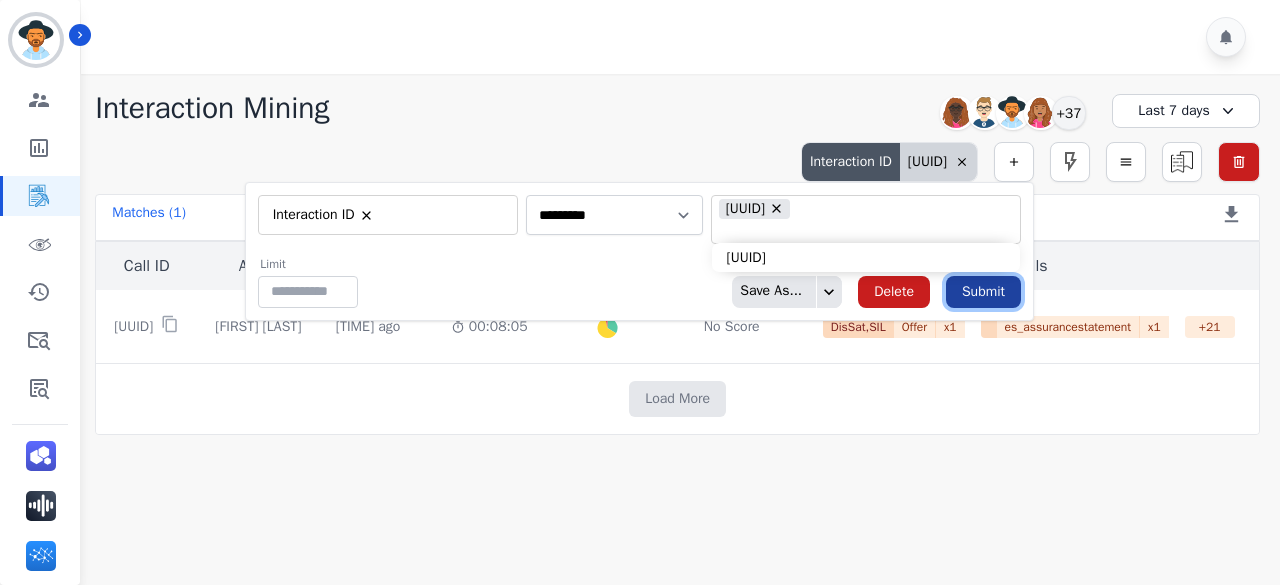 click on "Submit" at bounding box center [983, 292] 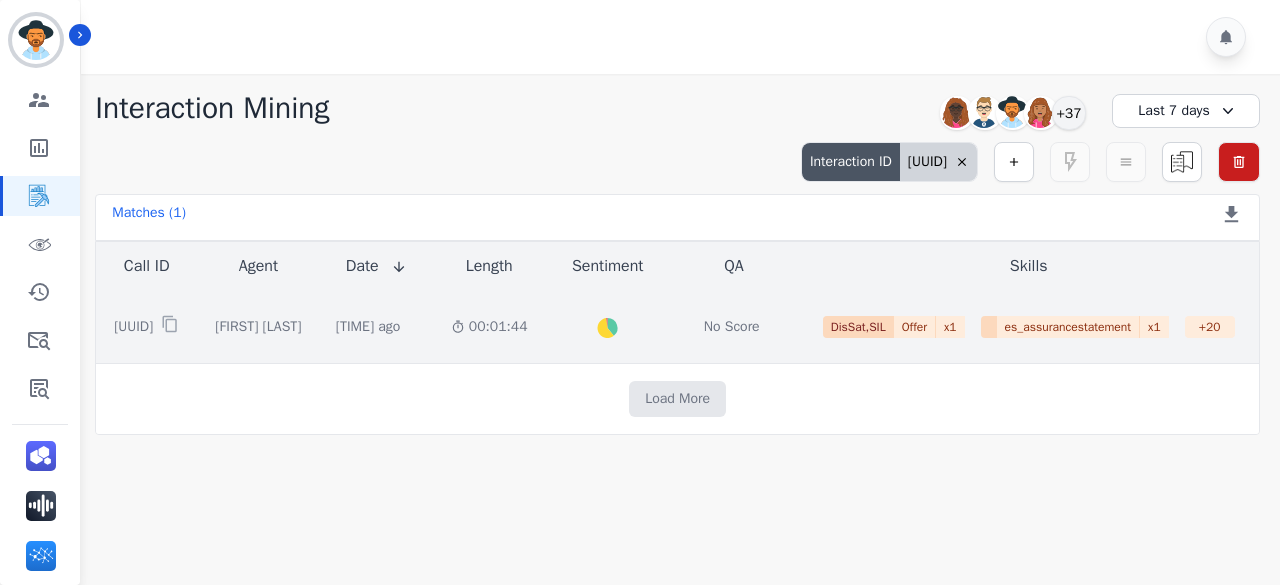 click on "Created with Highcharts 10.2.0   Overall   Positive:   39.1   ( 39.1 )%   Neutral:   58.9   ( 58.9 )%   Negative:   2   ( 2 )%" at bounding box center [608, 326] 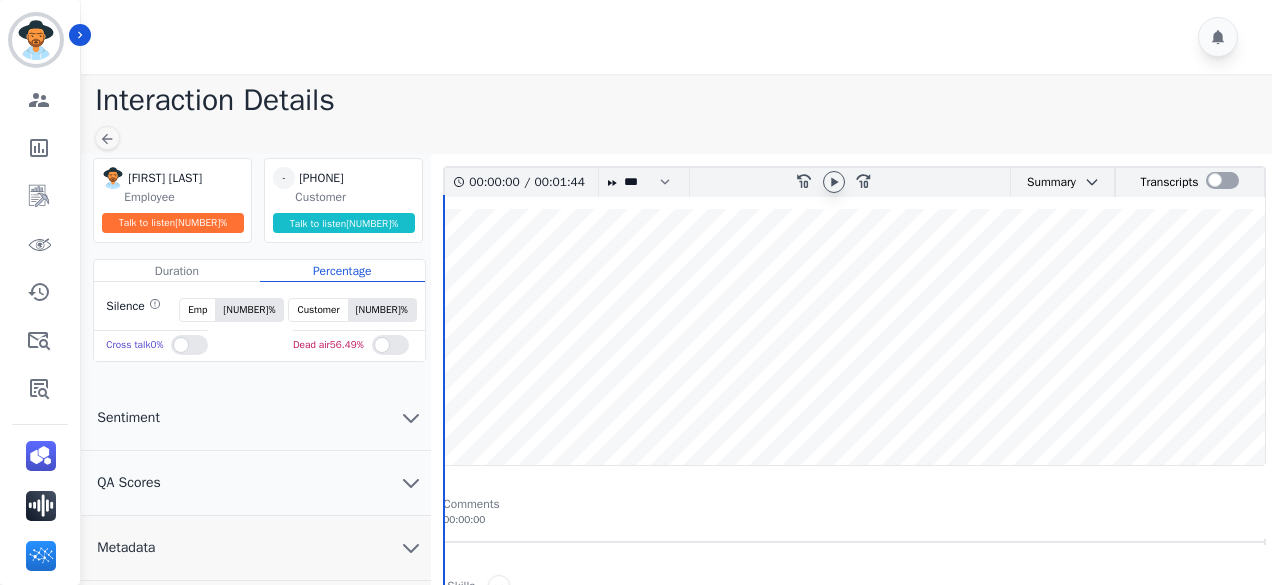 click 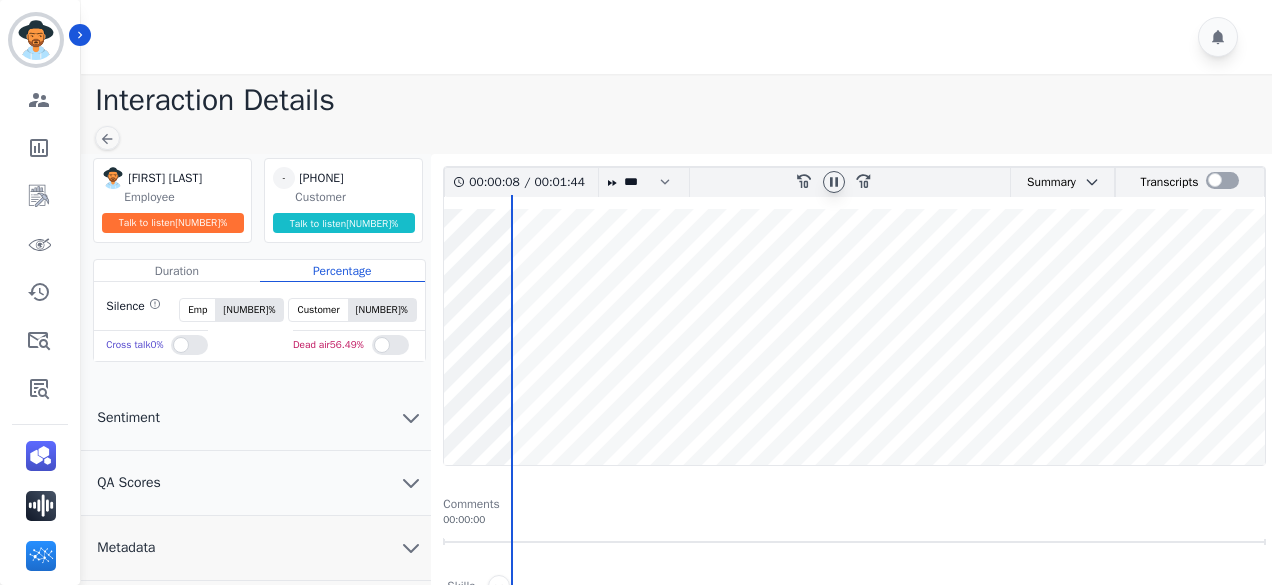 click at bounding box center (854, 337) 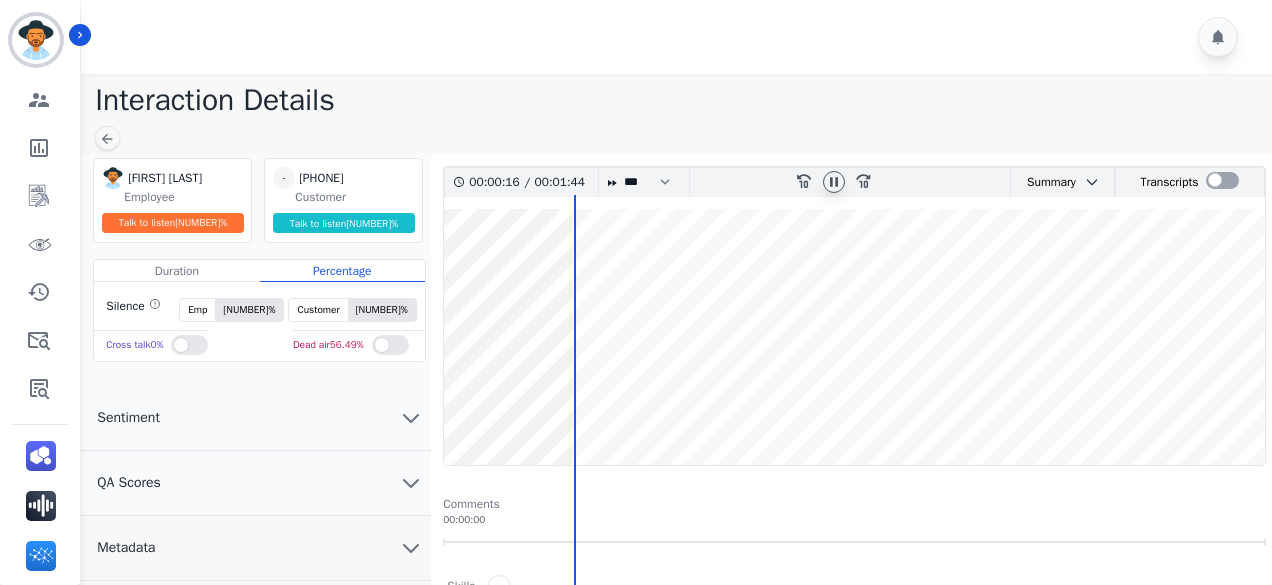 click at bounding box center (854, 337) 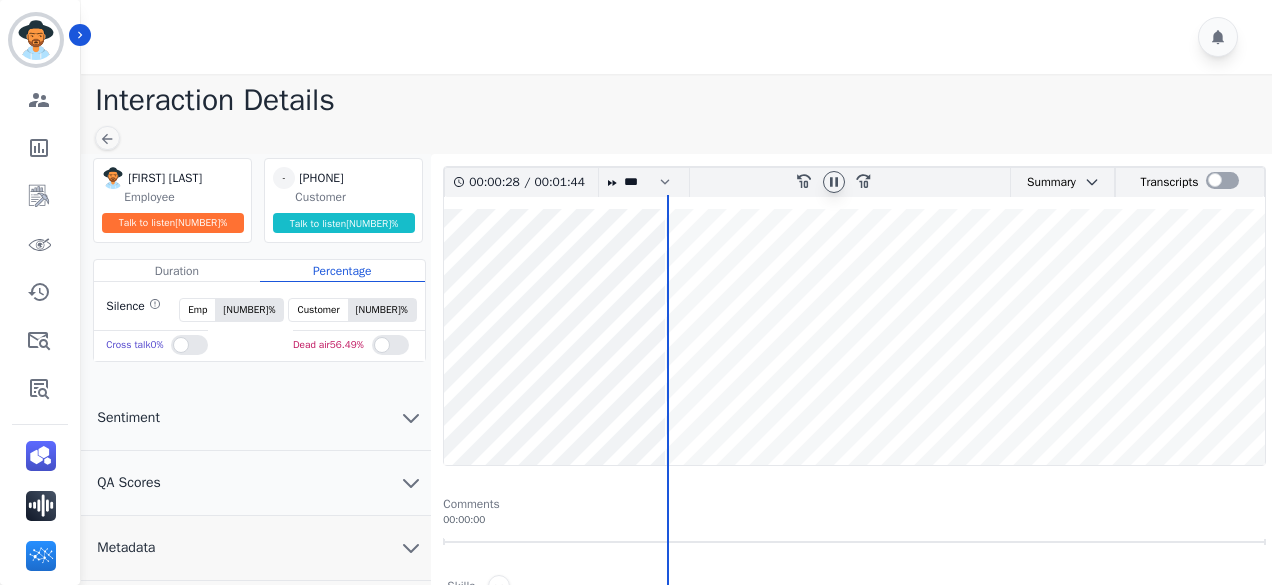 click at bounding box center (854, 337) 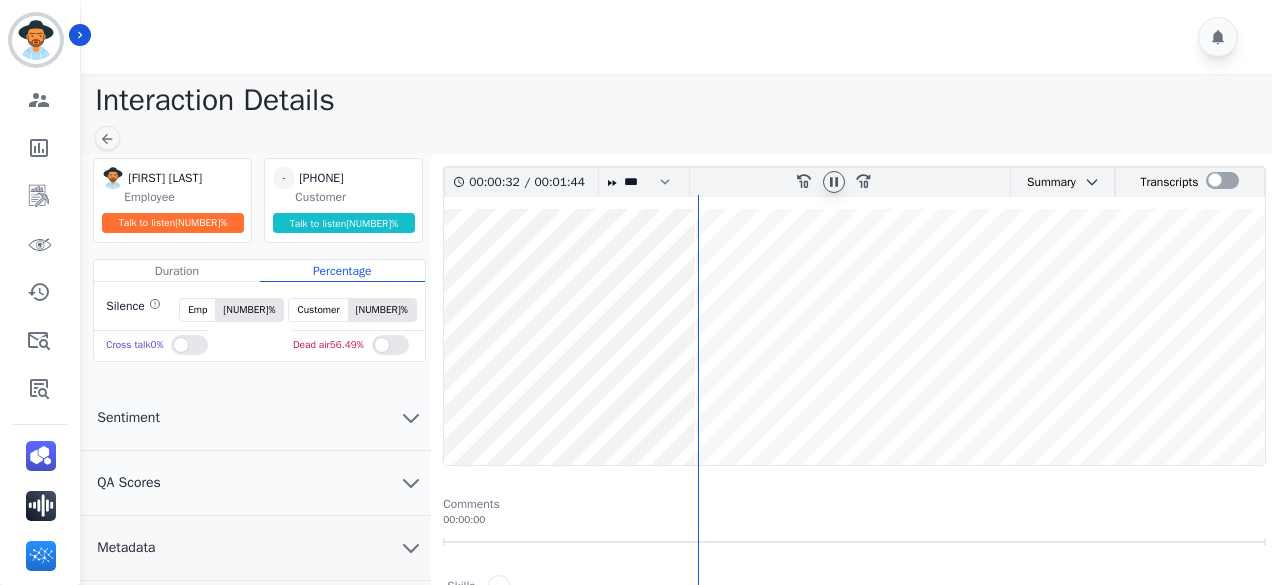 click at bounding box center [854, 337] 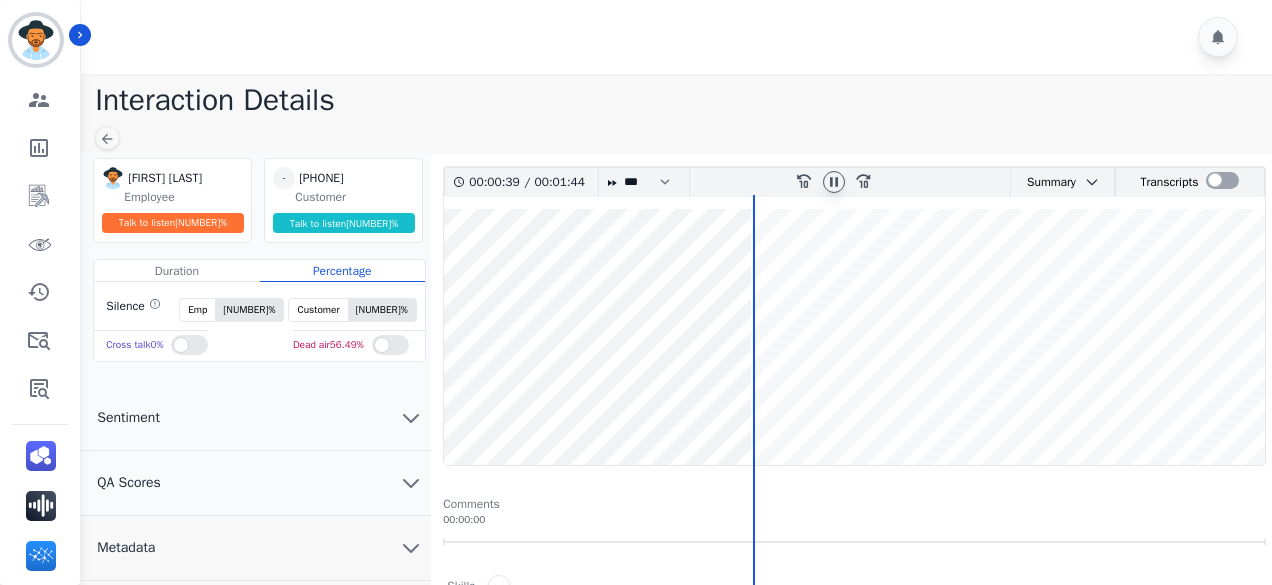 click at bounding box center (854, 337) 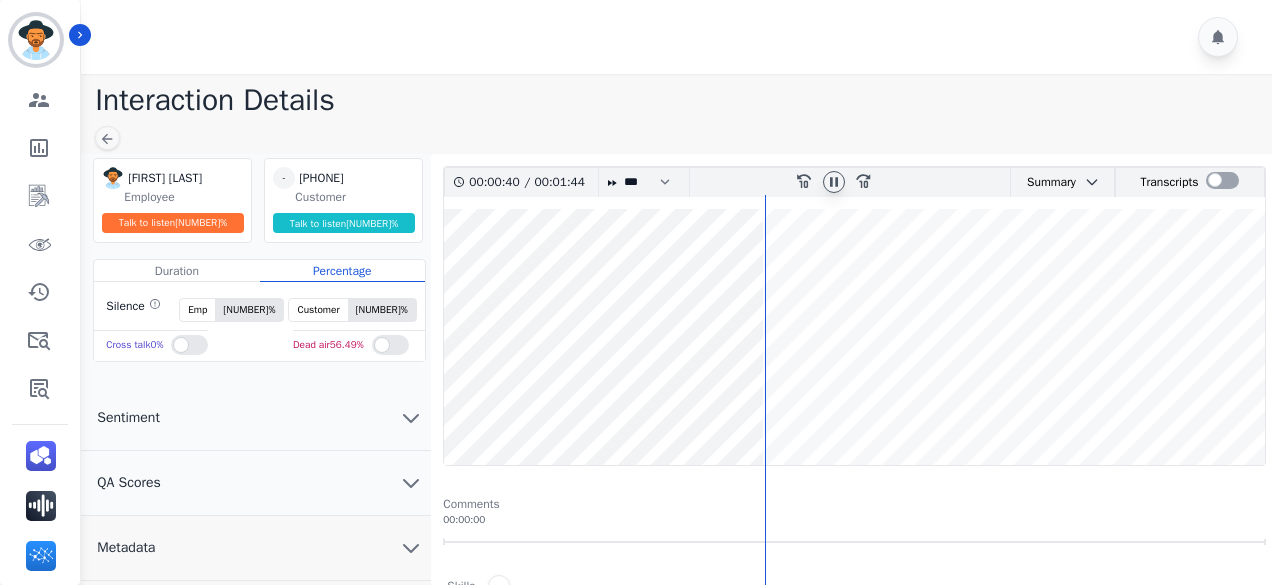 click at bounding box center (854, 337) 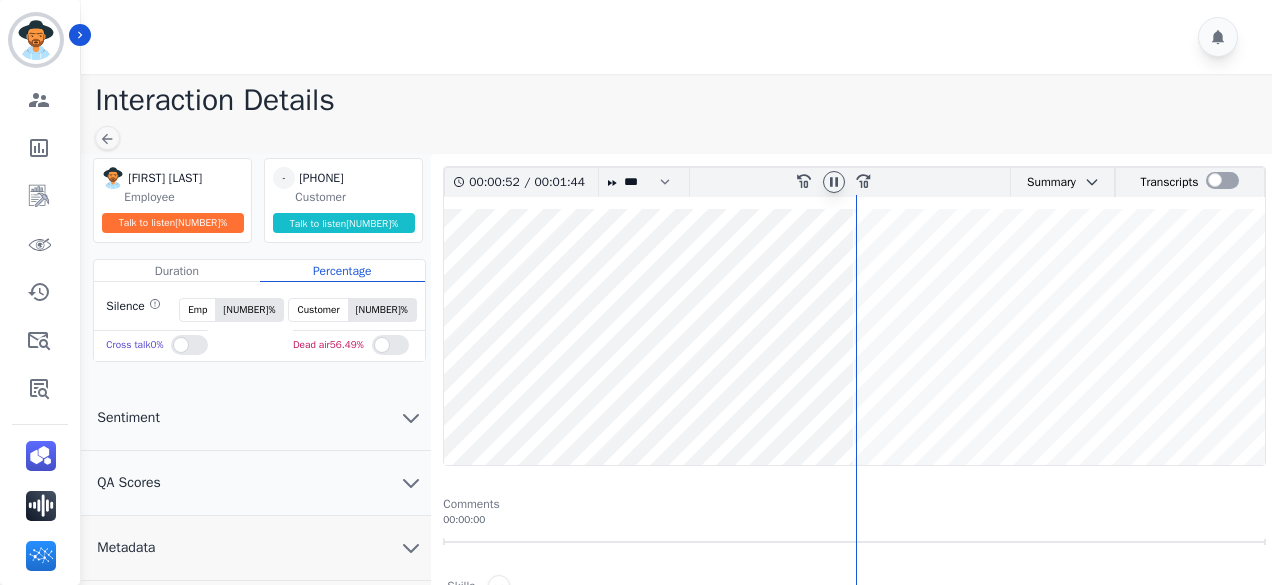 click at bounding box center (854, 337) 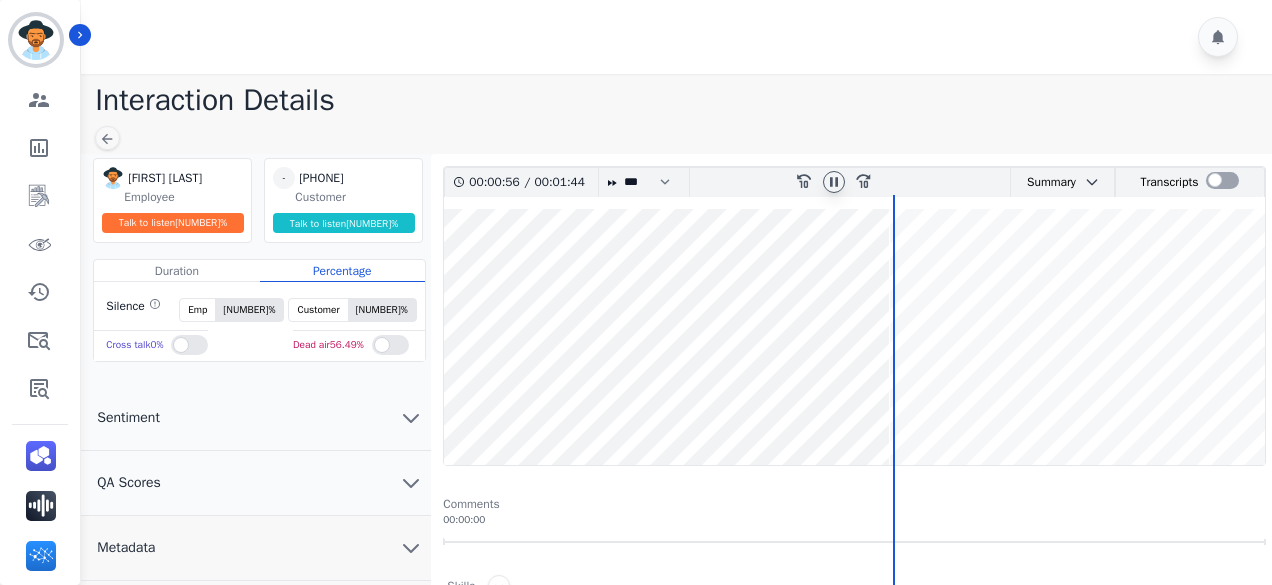 click at bounding box center (854, 337) 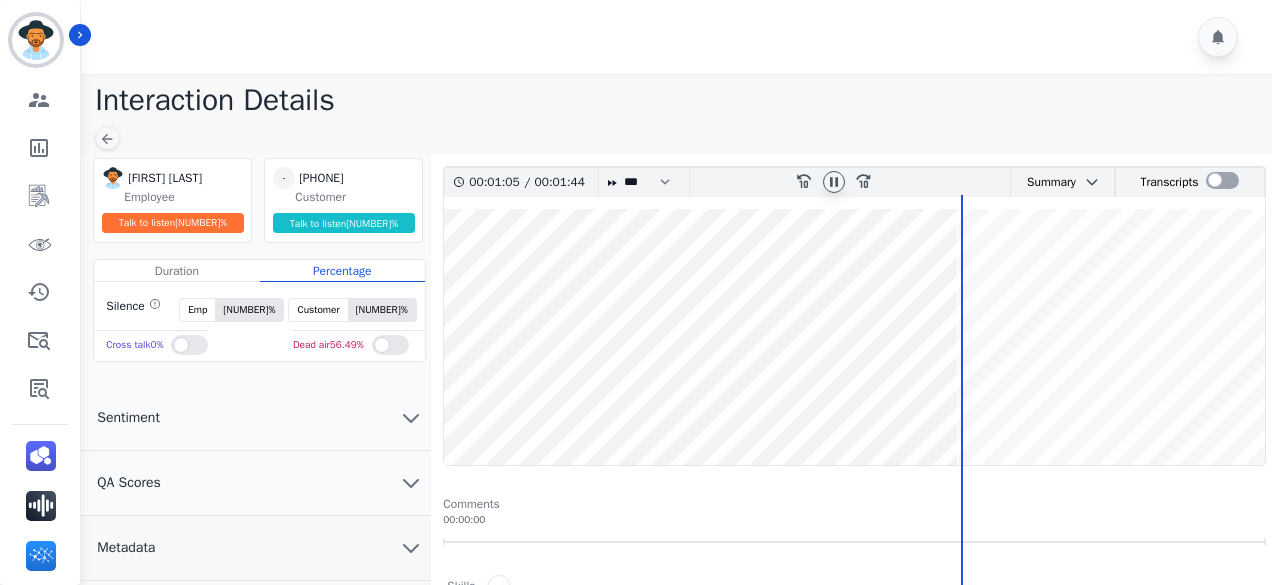 click at bounding box center (854, 337) 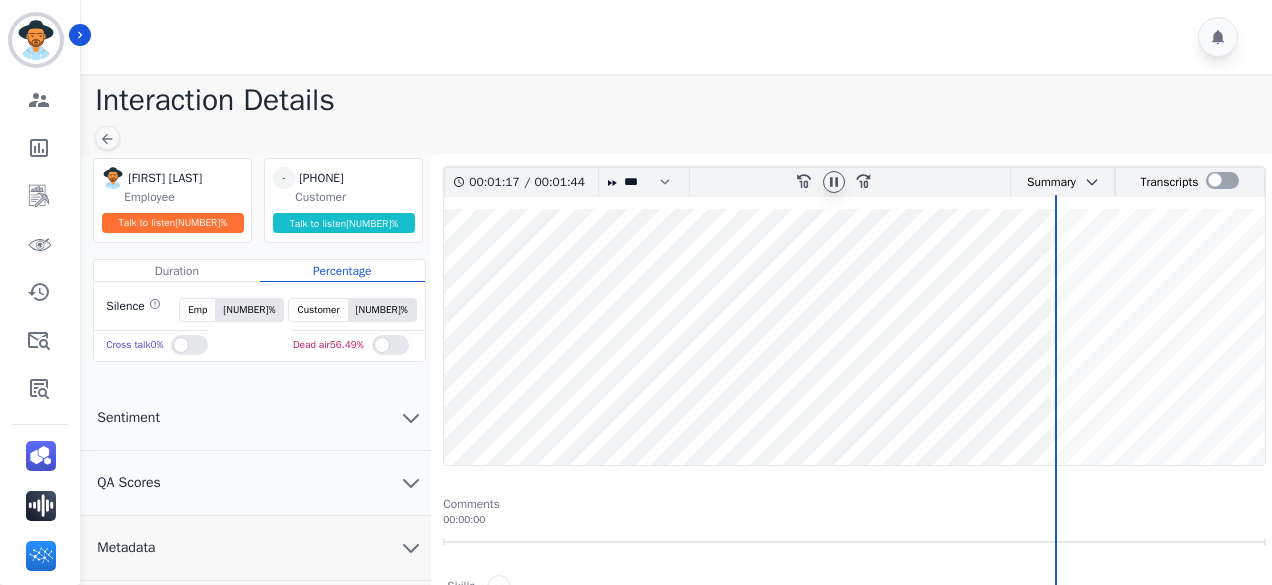 click at bounding box center [854, 337] 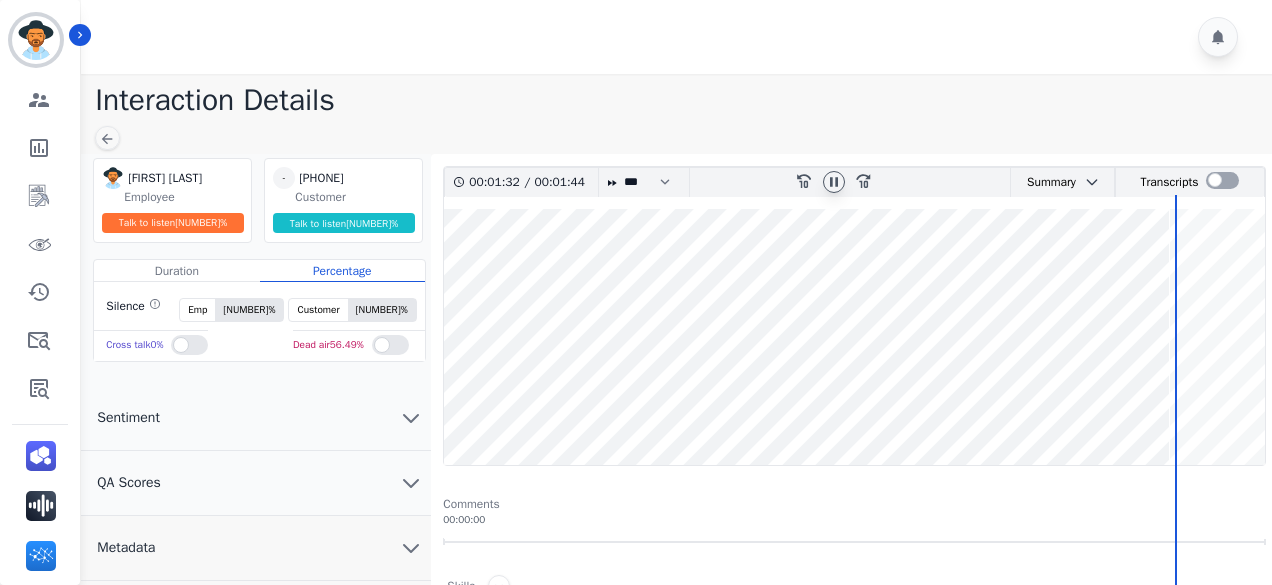 click at bounding box center (854, 337) 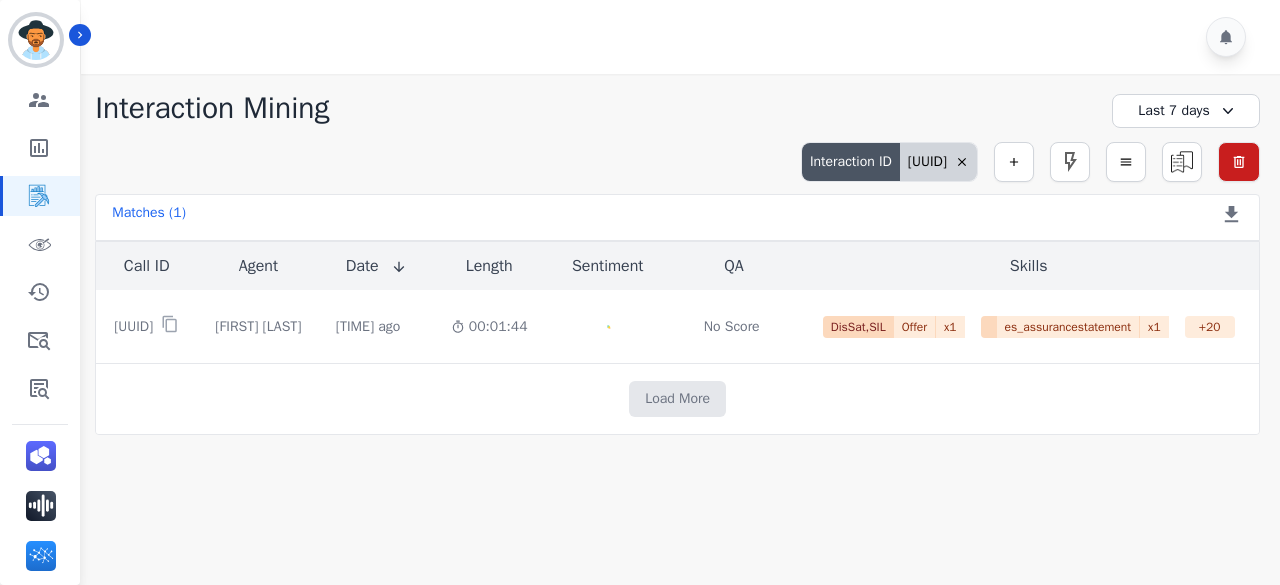 click on "[UUID]" at bounding box center [938, 162] 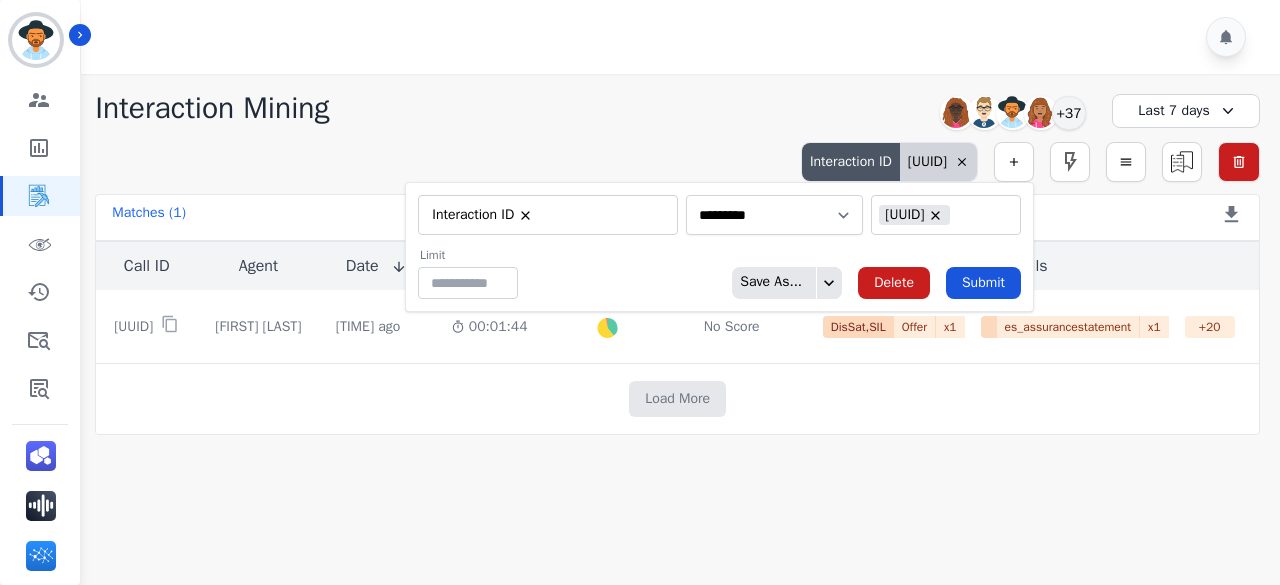 type on "**" 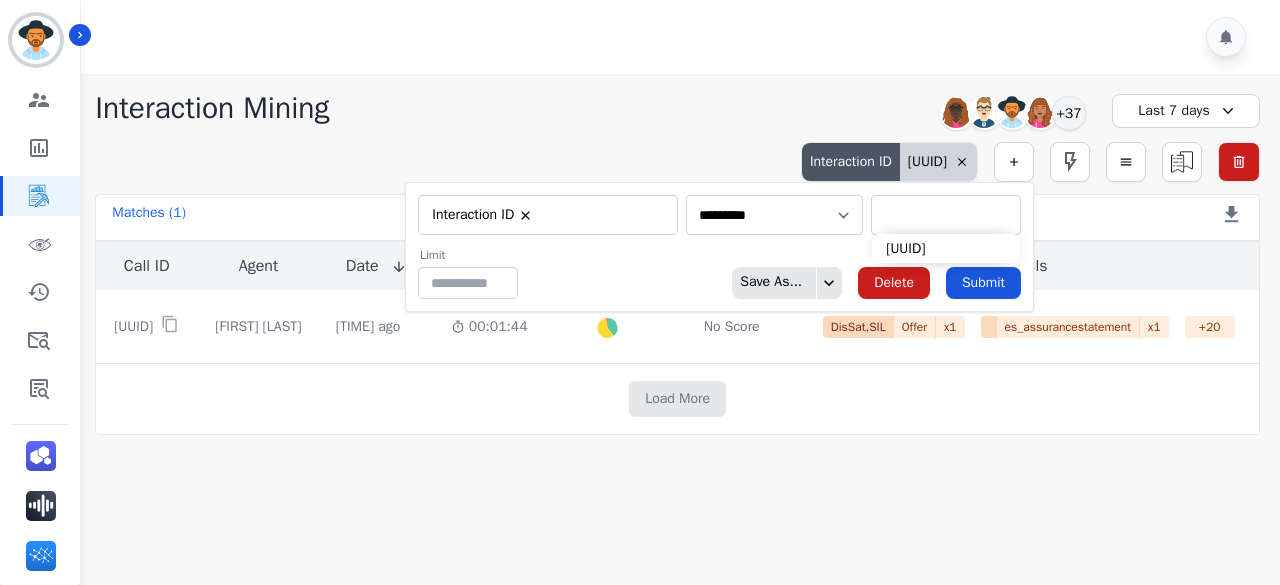click at bounding box center (946, 215) 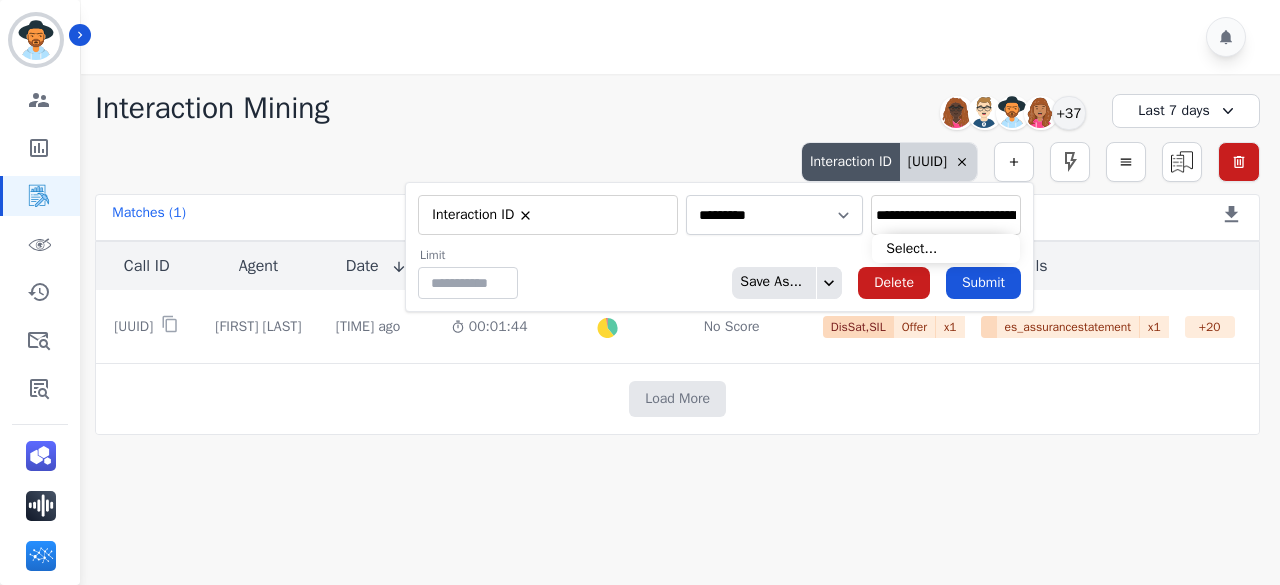 scroll, scrollTop: 0, scrollLeft: 97, axis: horizontal 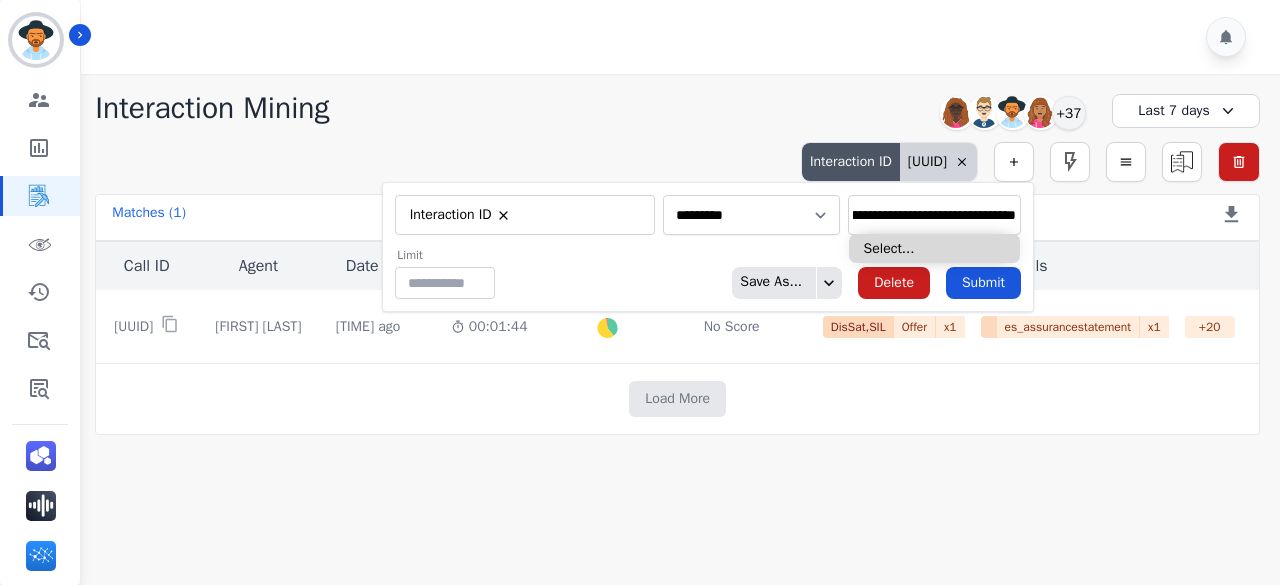 type on "**********" 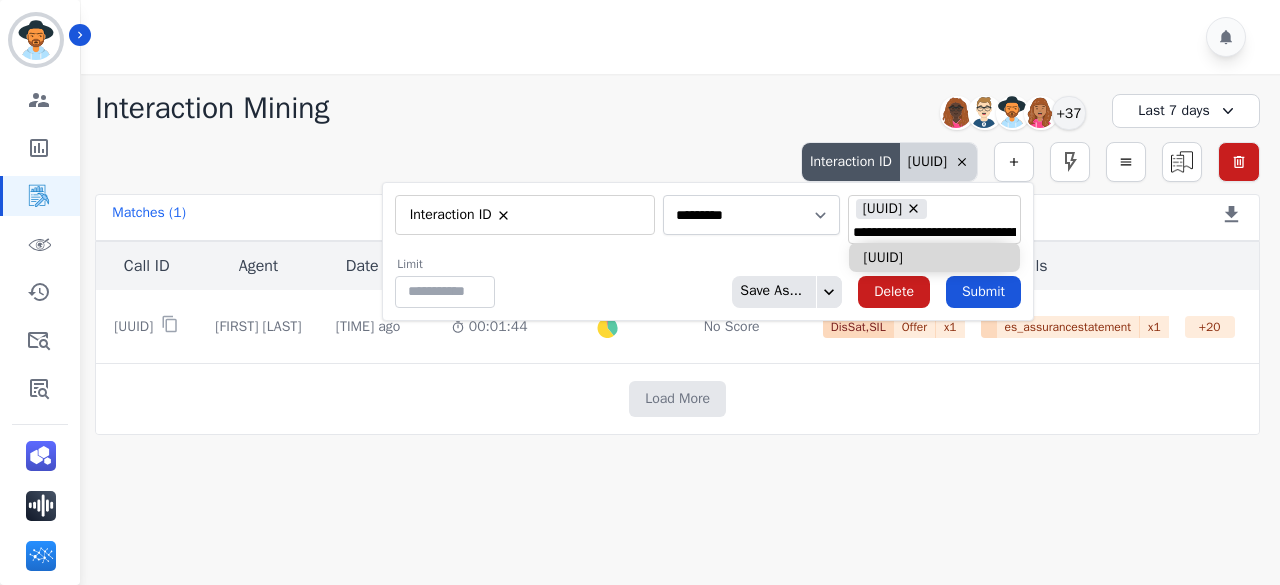 type on "**********" 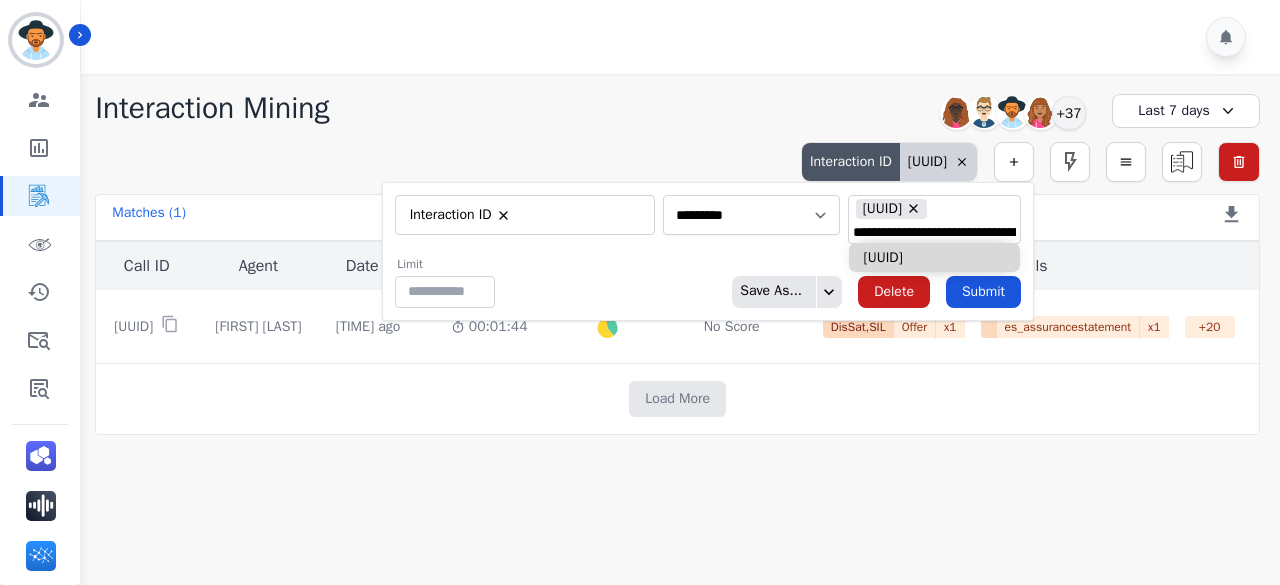 type 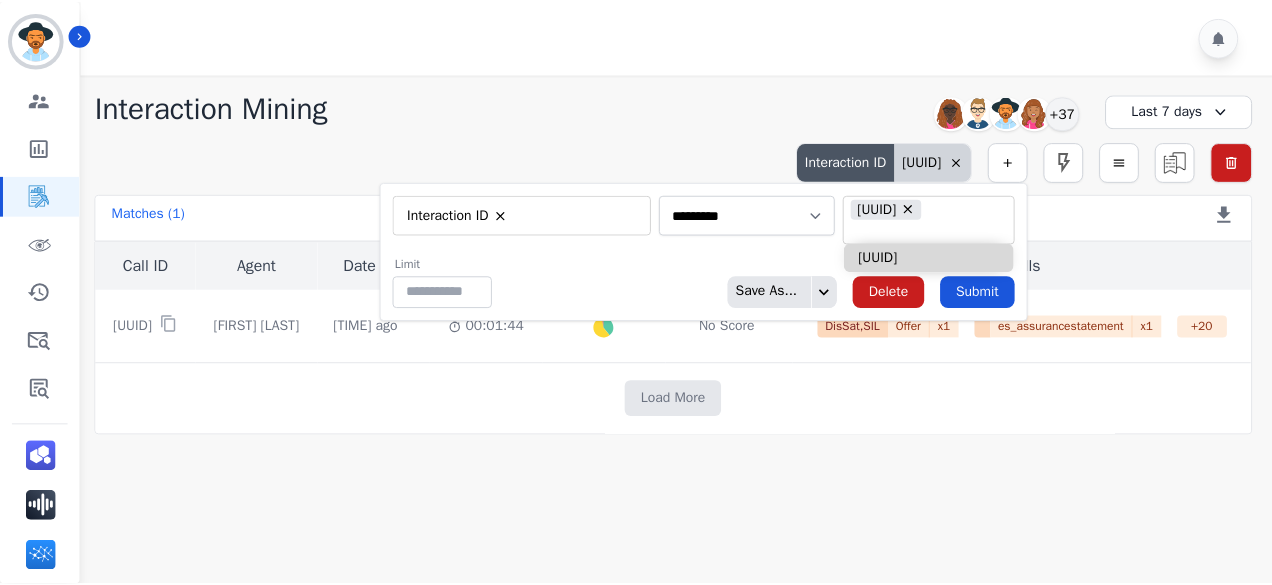 scroll, scrollTop: 0, scrollLeft: 0, axis: both 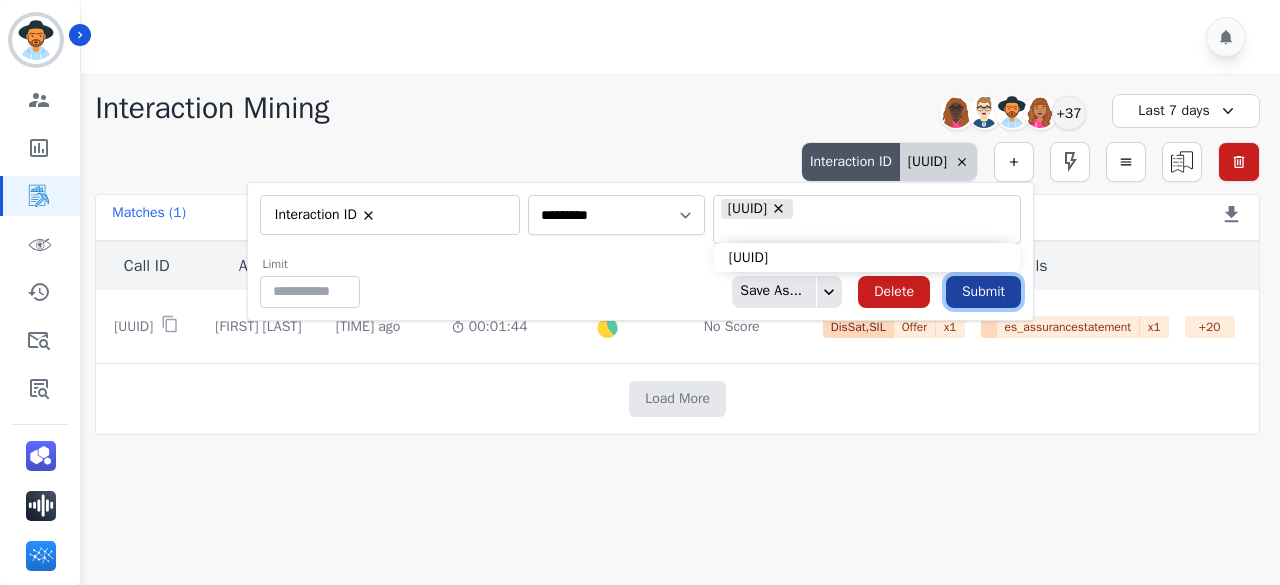 click on "Submit" at bounding box center [983, 292] 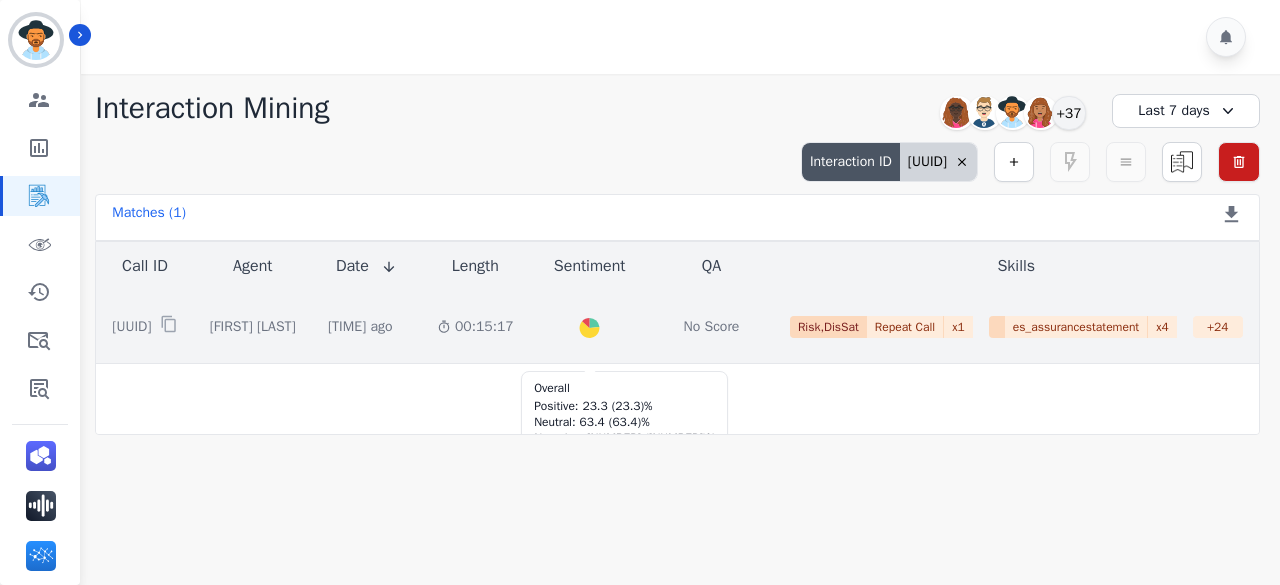 click on "Created with Highcharts 10.2.0" 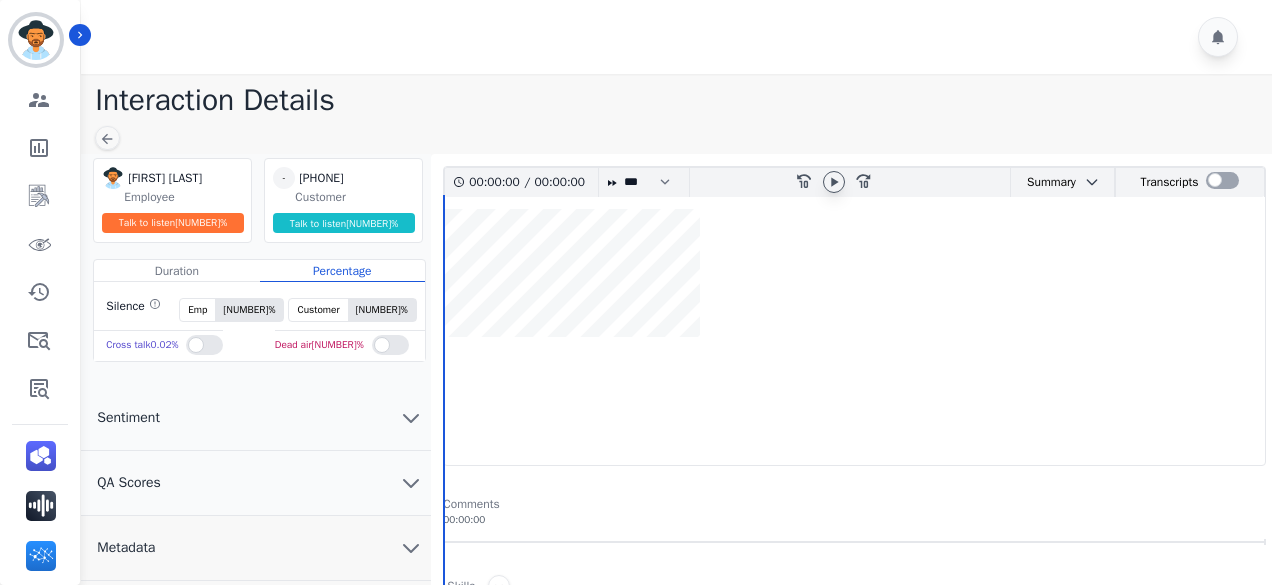 click 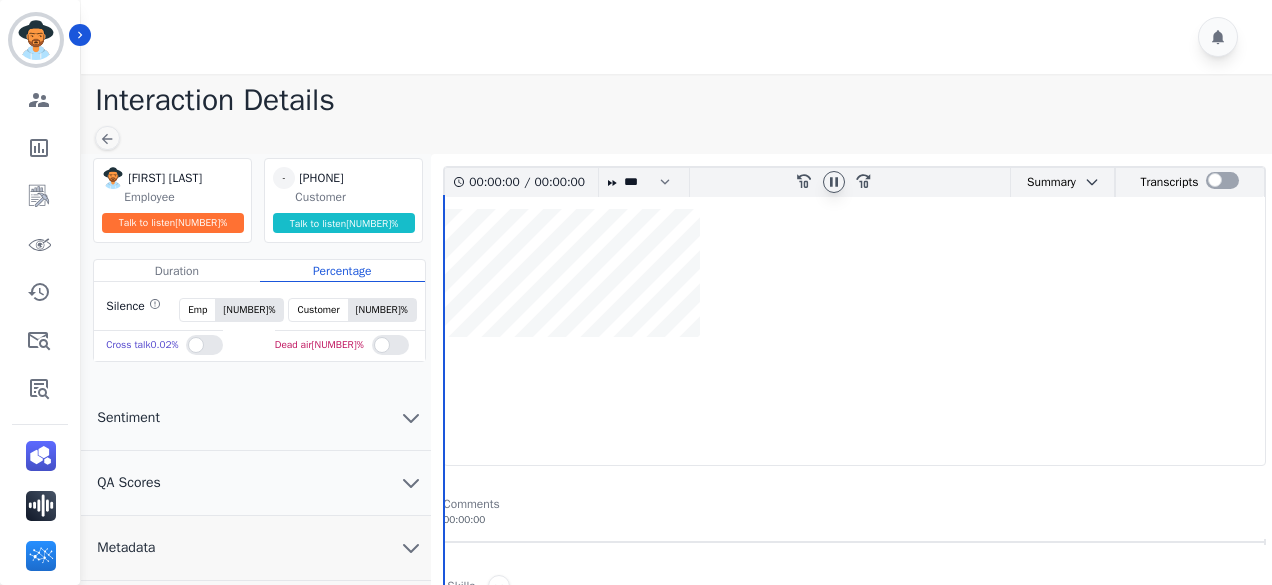 click 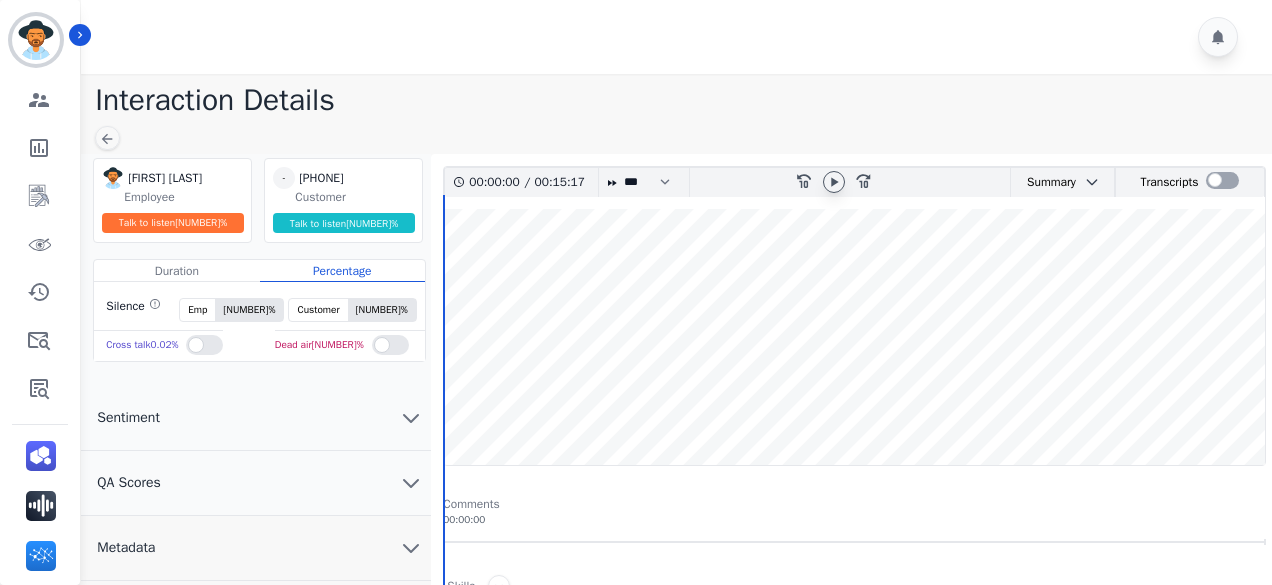 click 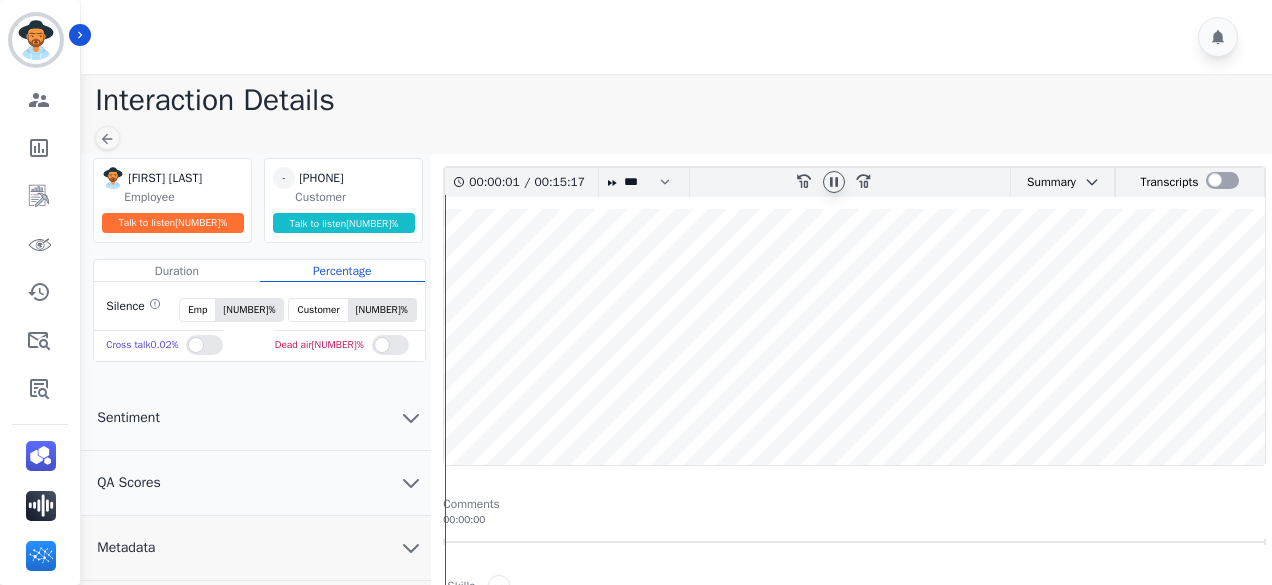 click at bounding box center [854, 337] 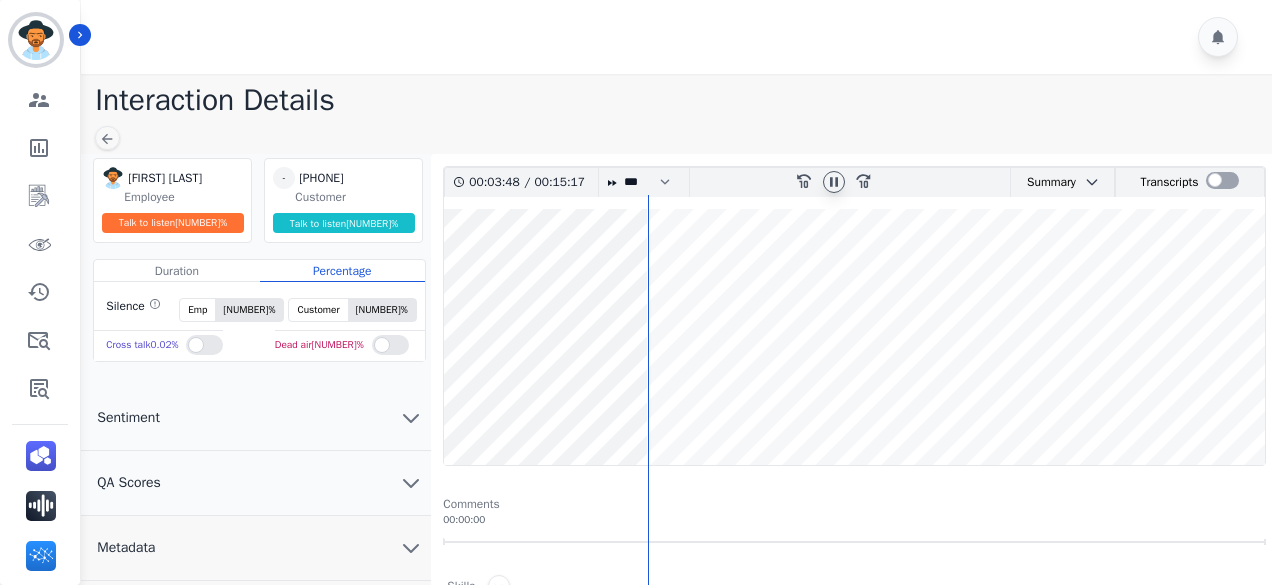click at bounding box center (854, 337) 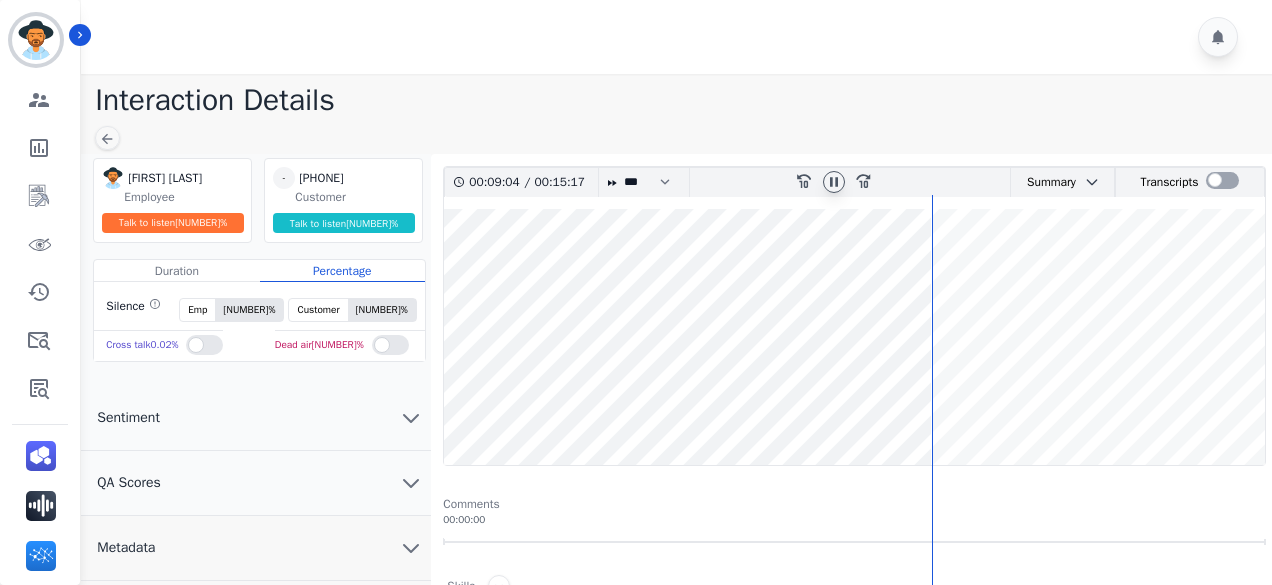 click at bounding box center (854, 337) 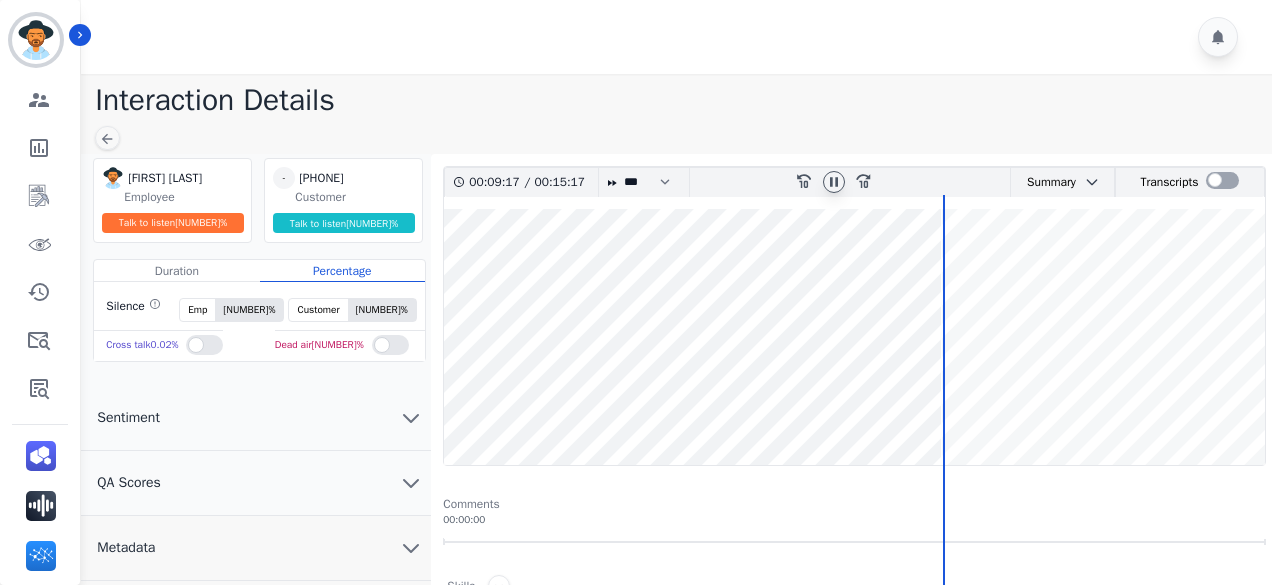 click at bounding box center [854, 337] 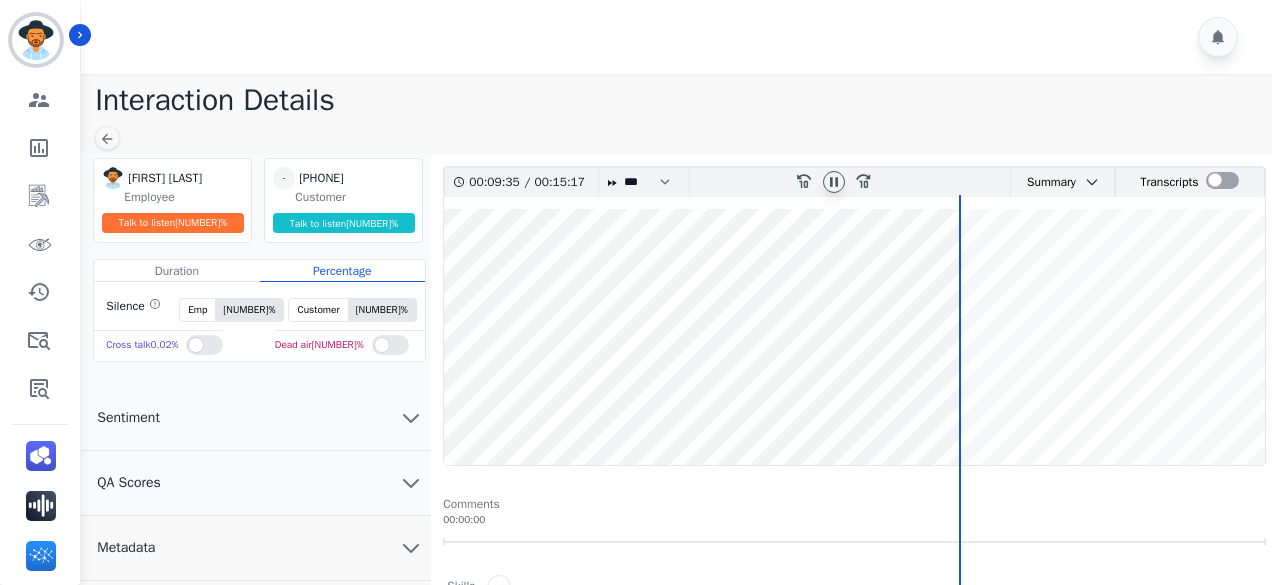 click at bounding box center (854, 337) 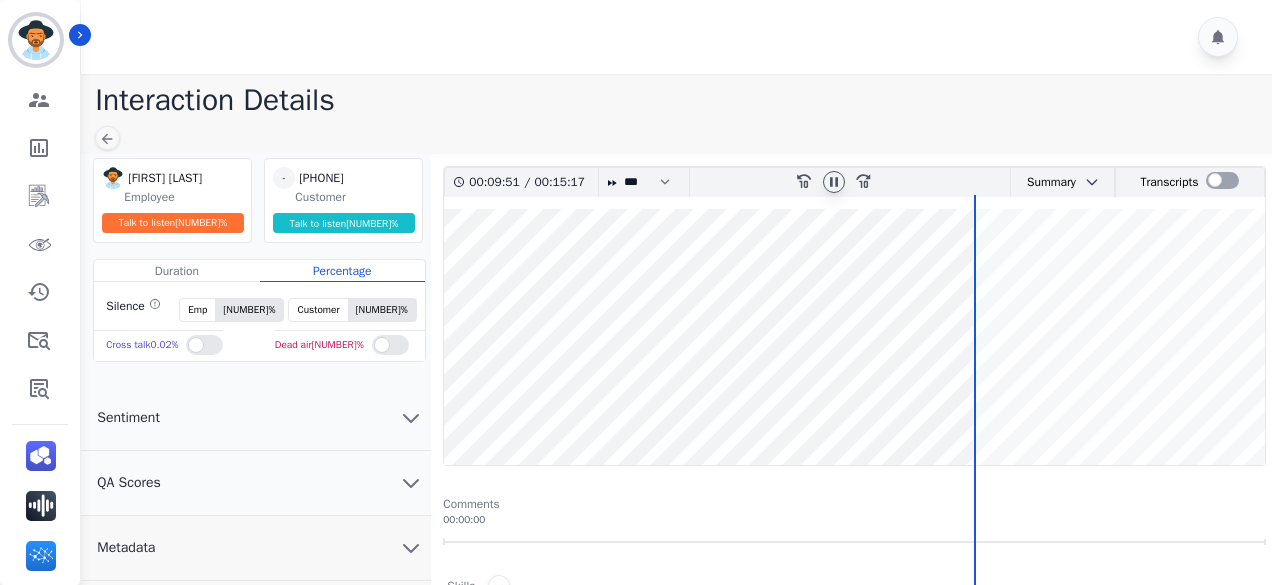click at bounding box center (854, 337) 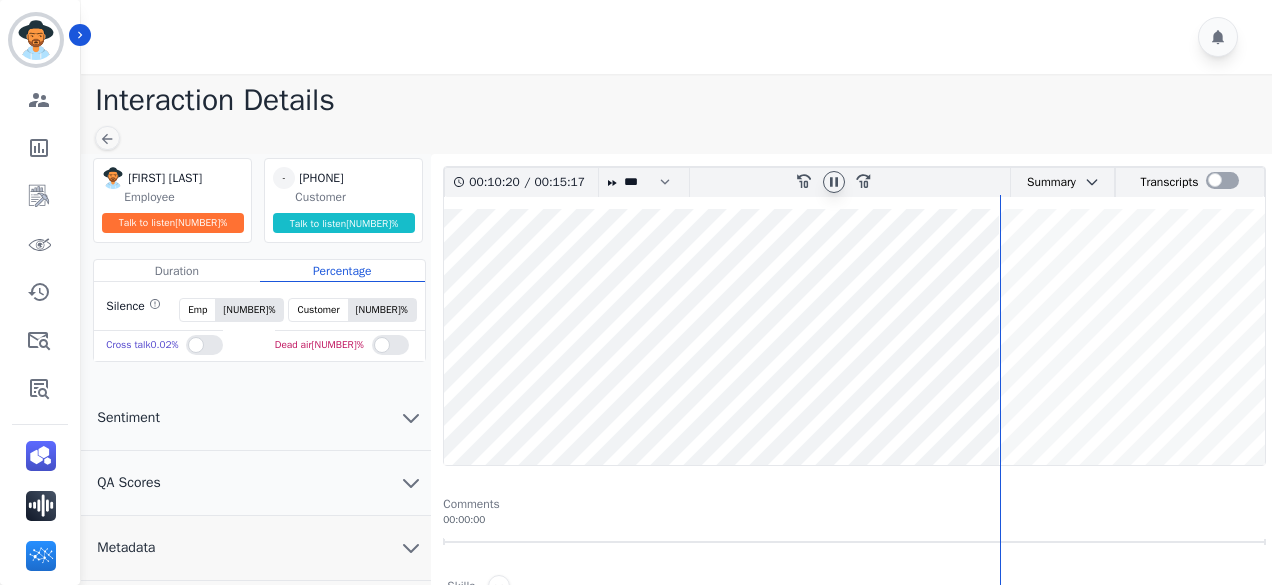click at bounding box center (854, 337) 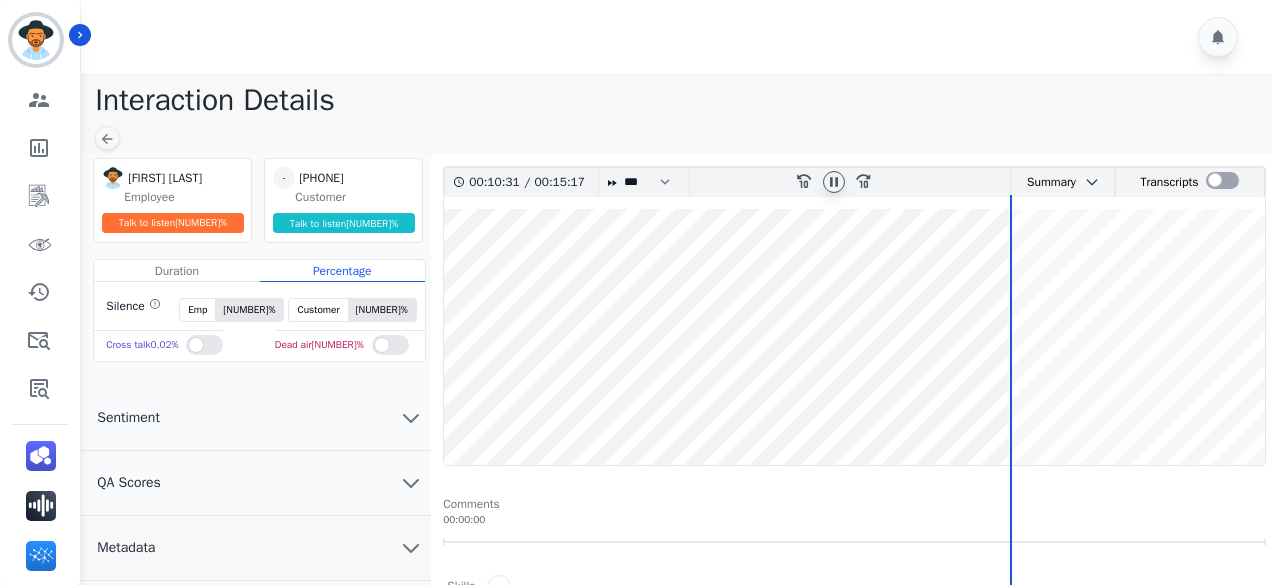 click at bounding box center [854, 337] 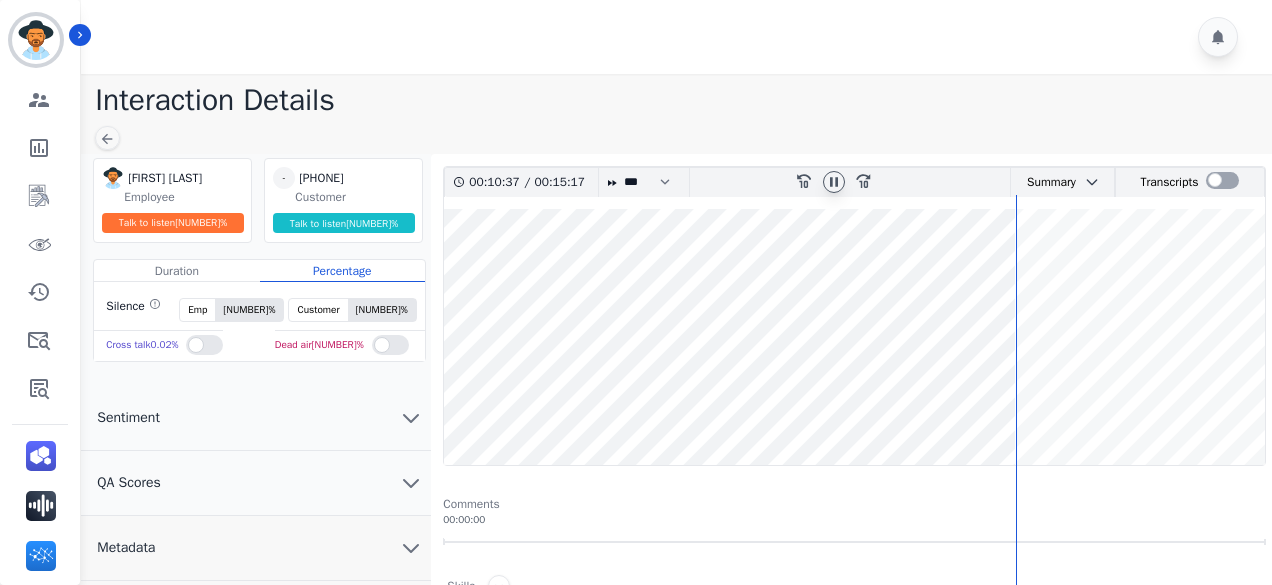 click at bounding box center [854, 337] 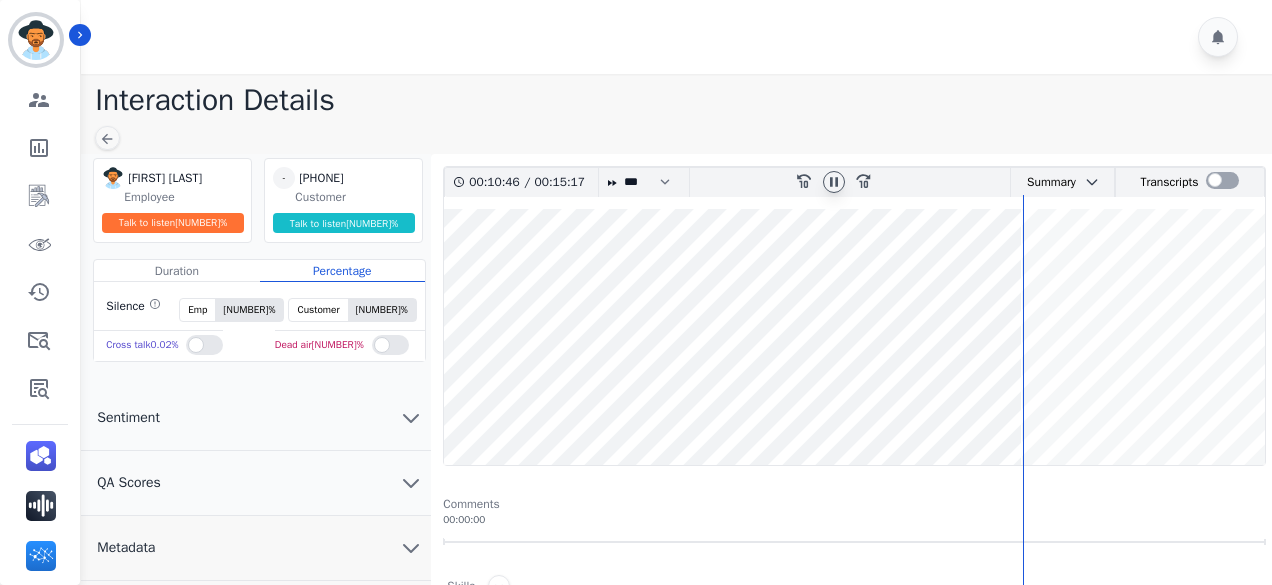 click at bounding box center [854, 337] 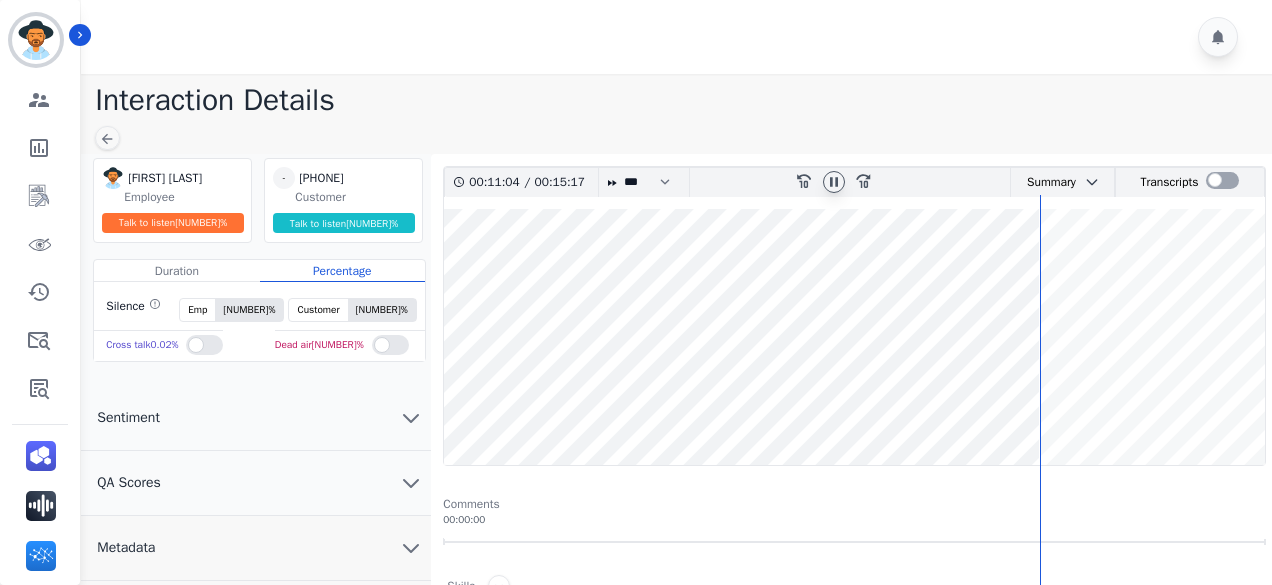 click at bounding box center (854, 337) 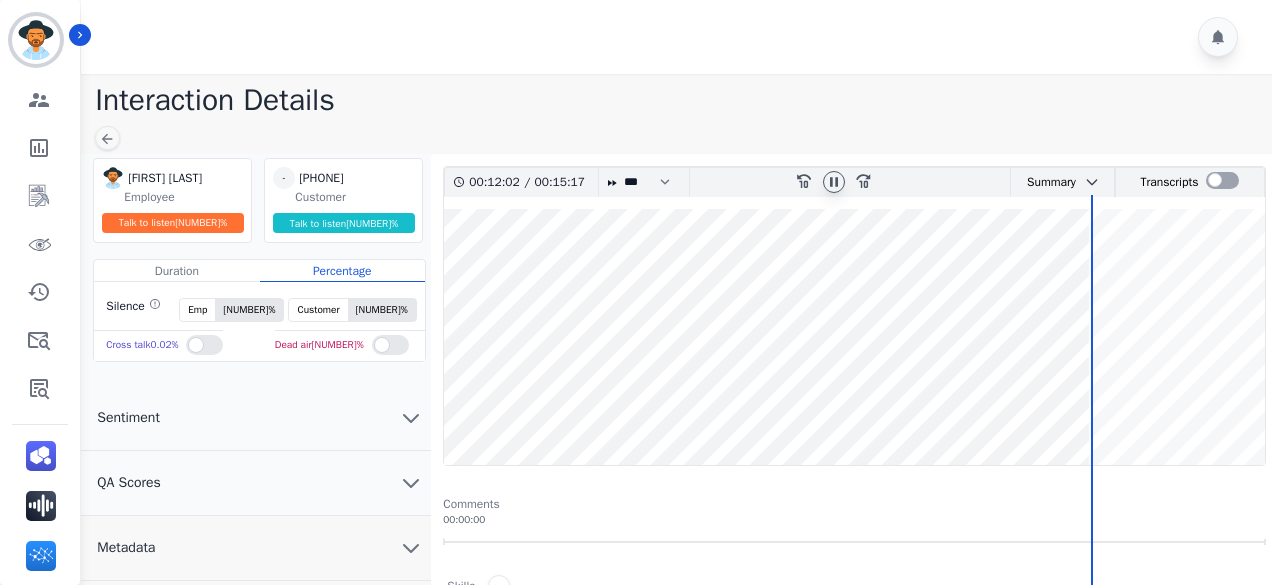 click 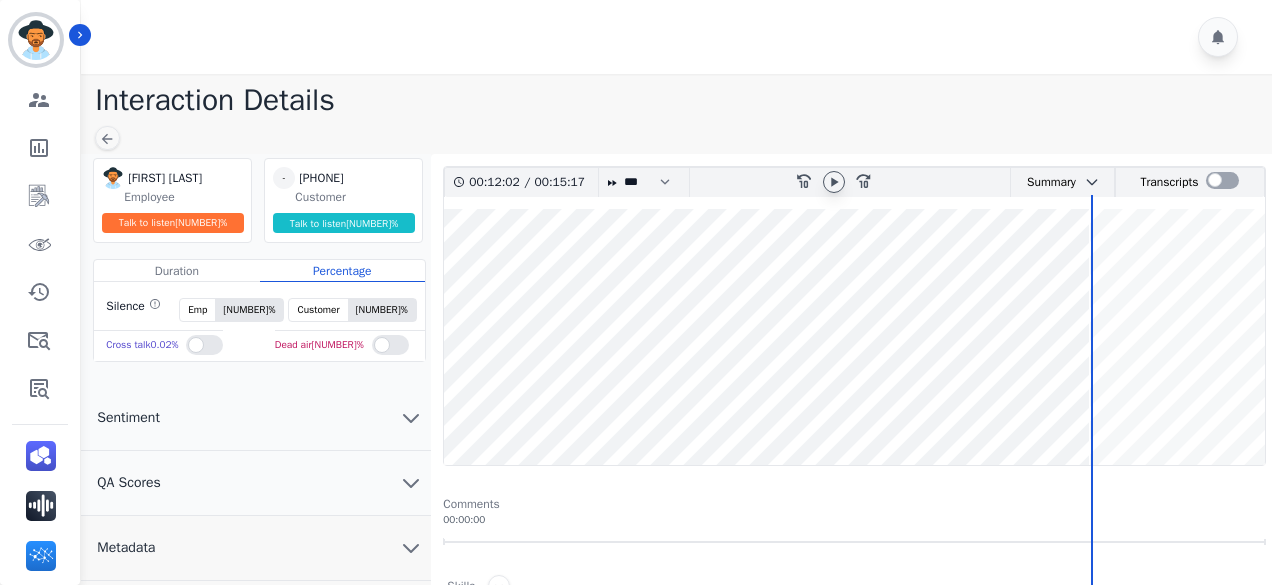 click 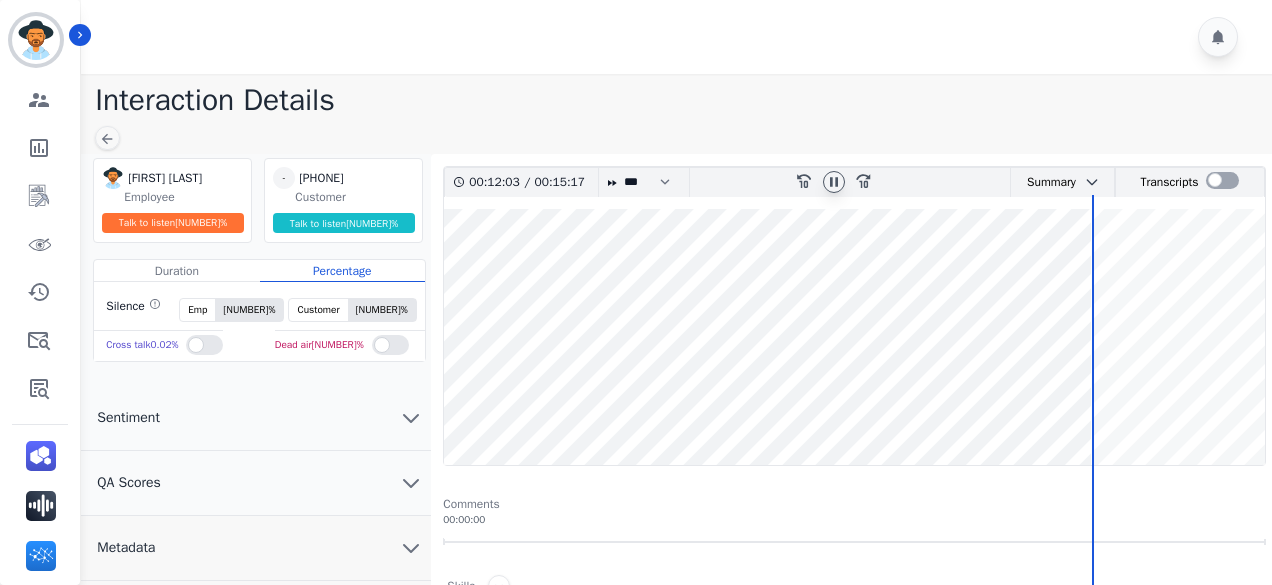 click at bounding box center (854, 337) 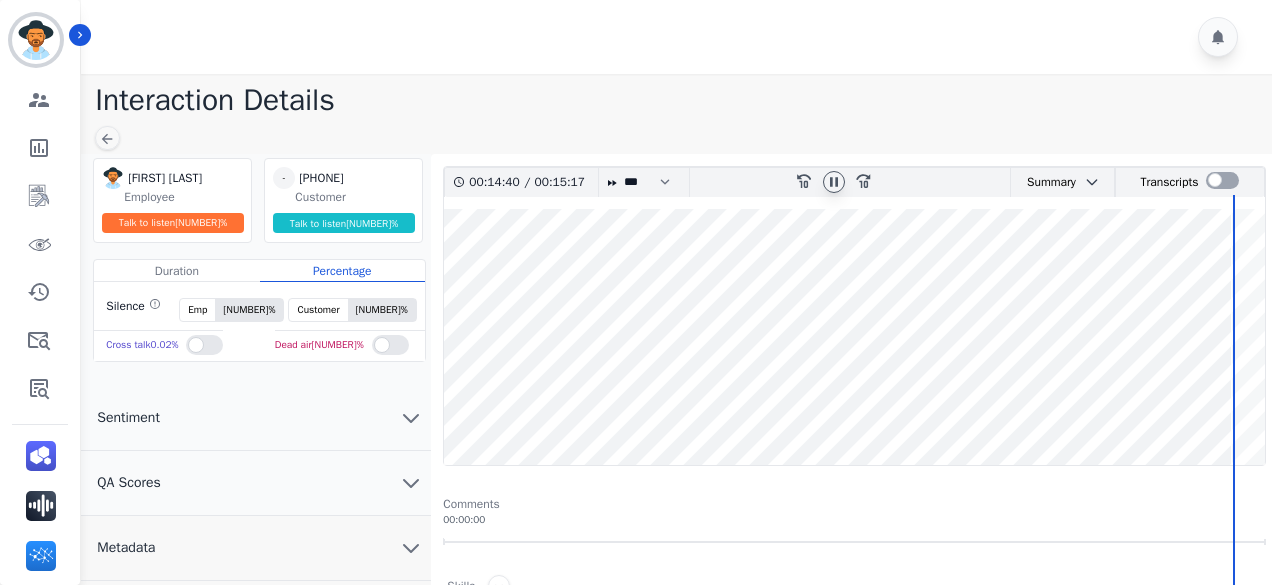 click 